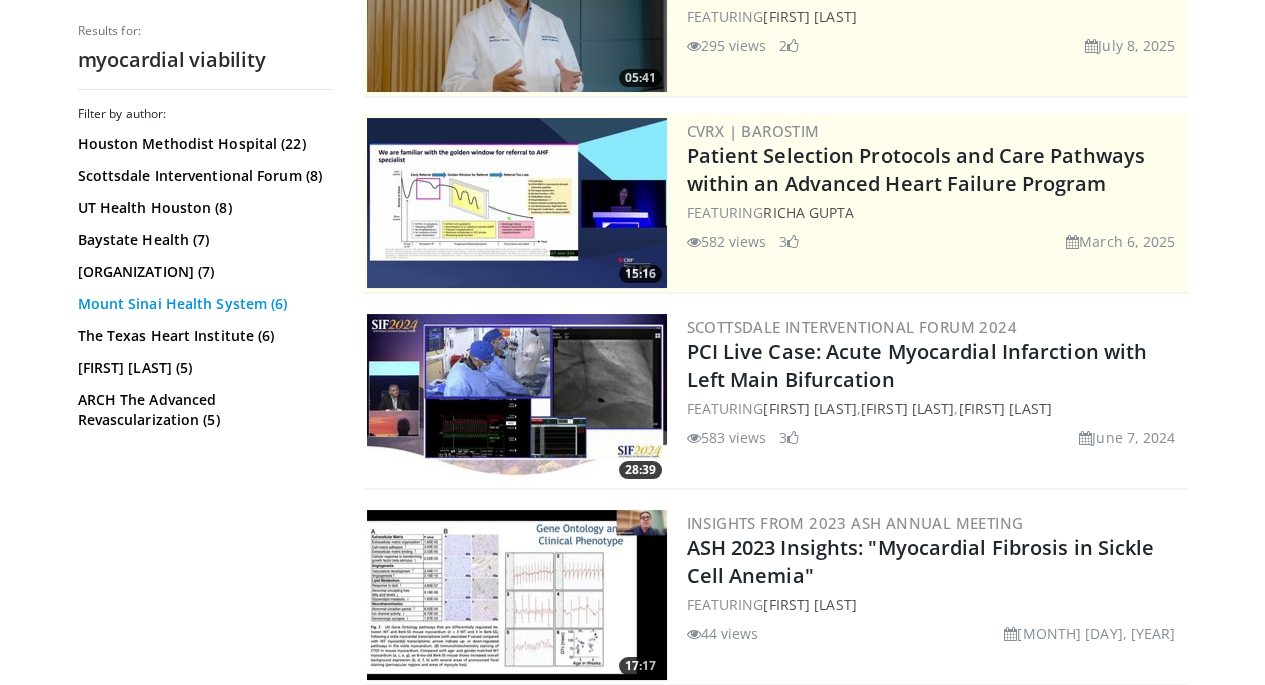 scroll, scrollTop: 0, scrollLeft: 0, axis: both 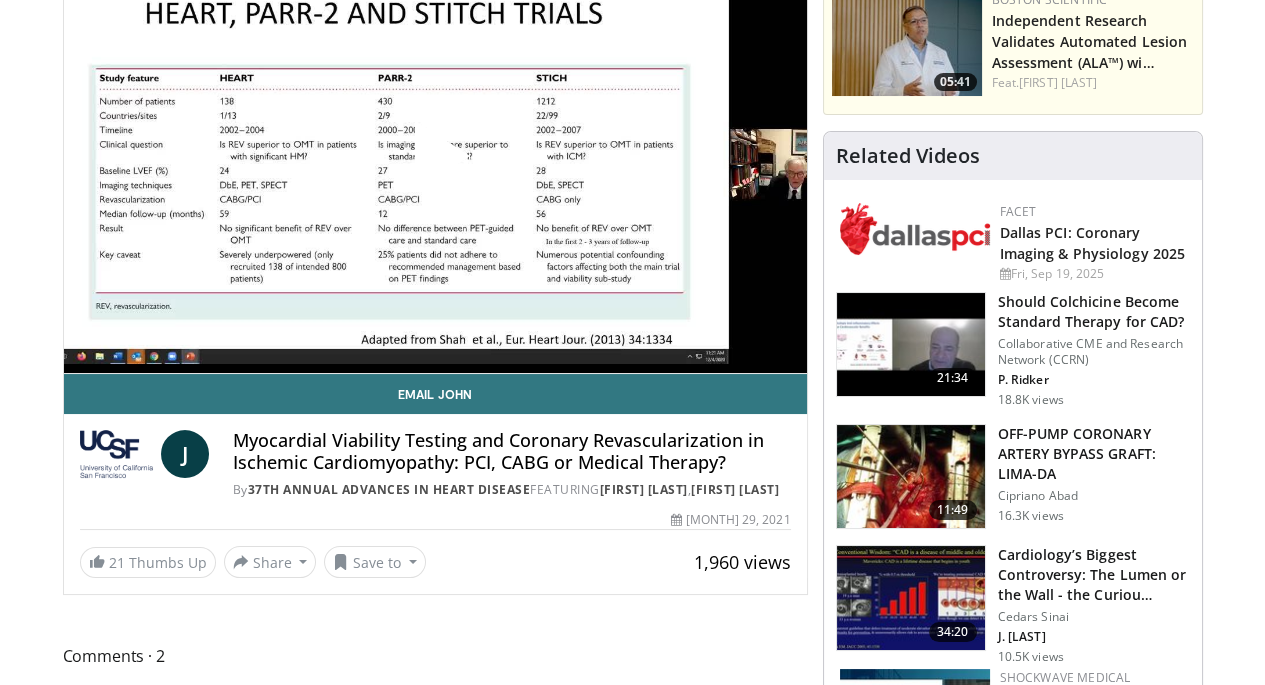 click at bounding box center [435, 164] 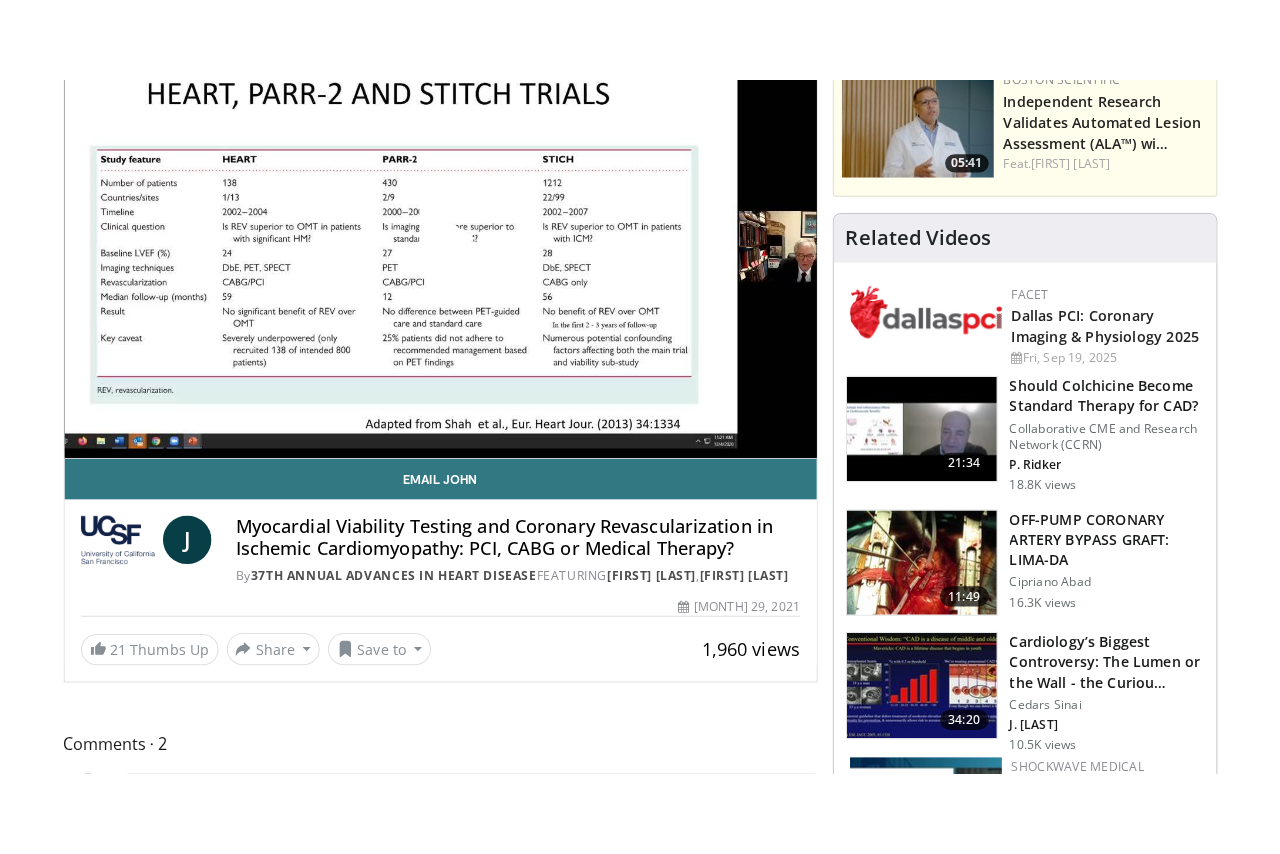 scroll, scrollTop: 154, scrollLeft: 0, axis: vertical 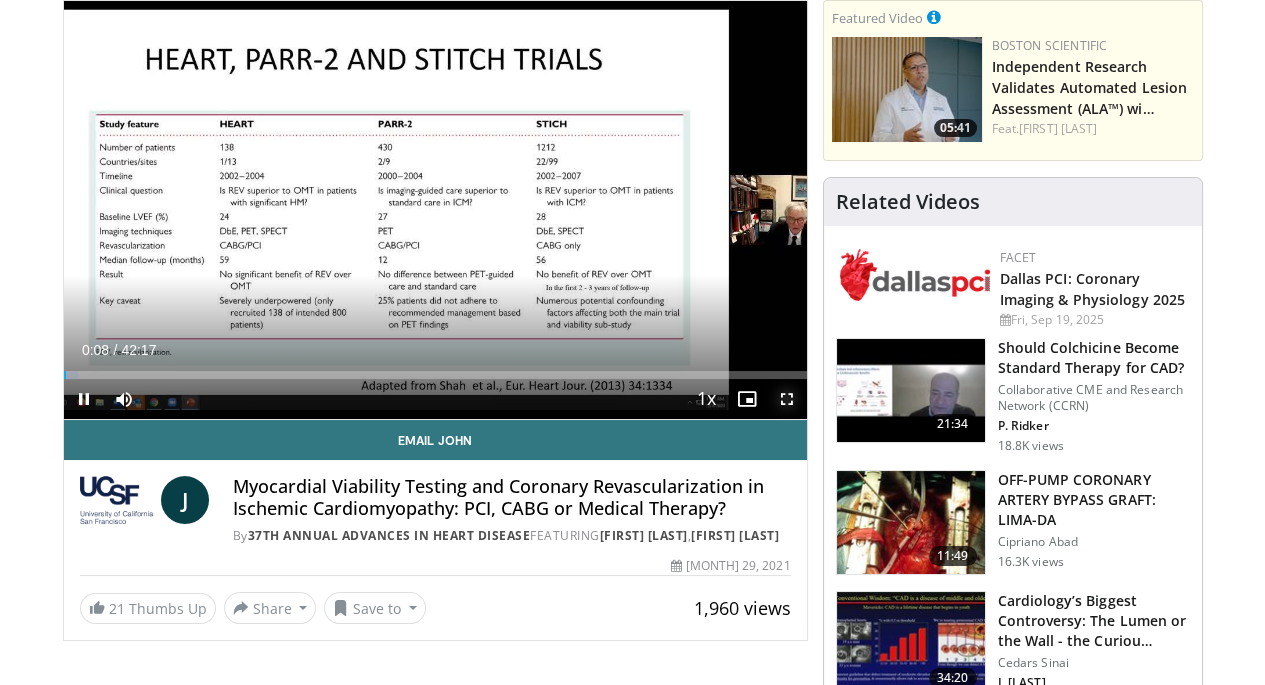 click at bounding box center [787, 399] 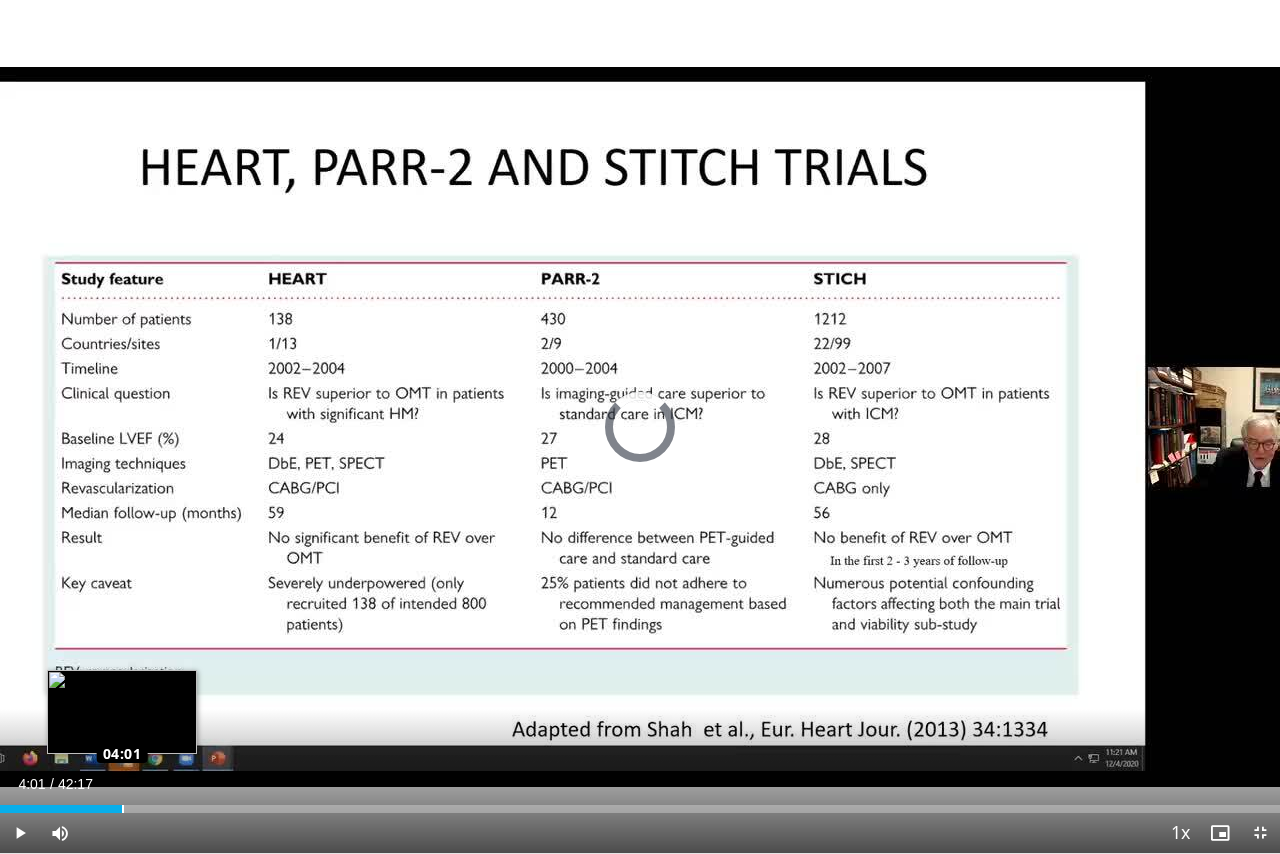 click on "Loaded :  2.34% 00:11 04:01" at bounding box center (640, 809) 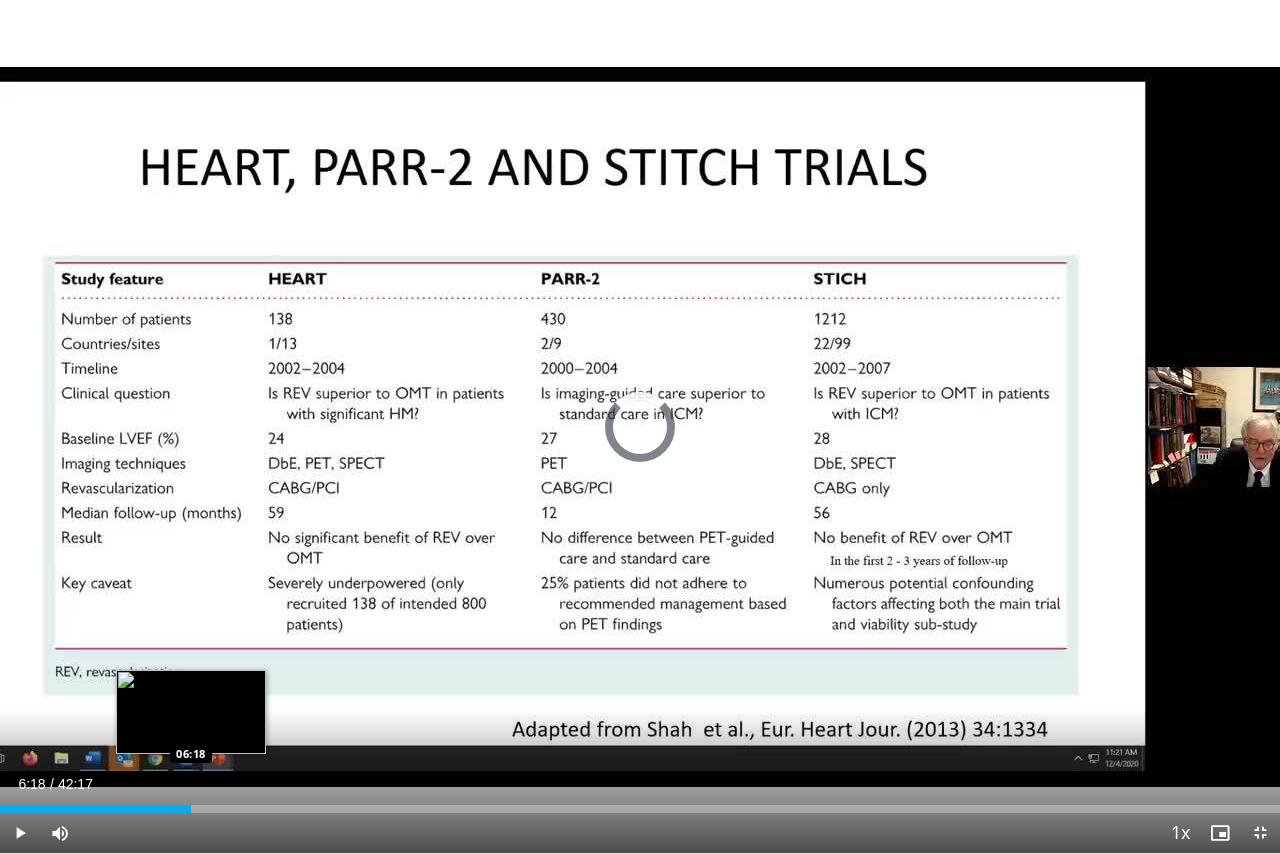 click on "Loaded :  0.00% 06:18 06:18" at bounding box center (640, 803) 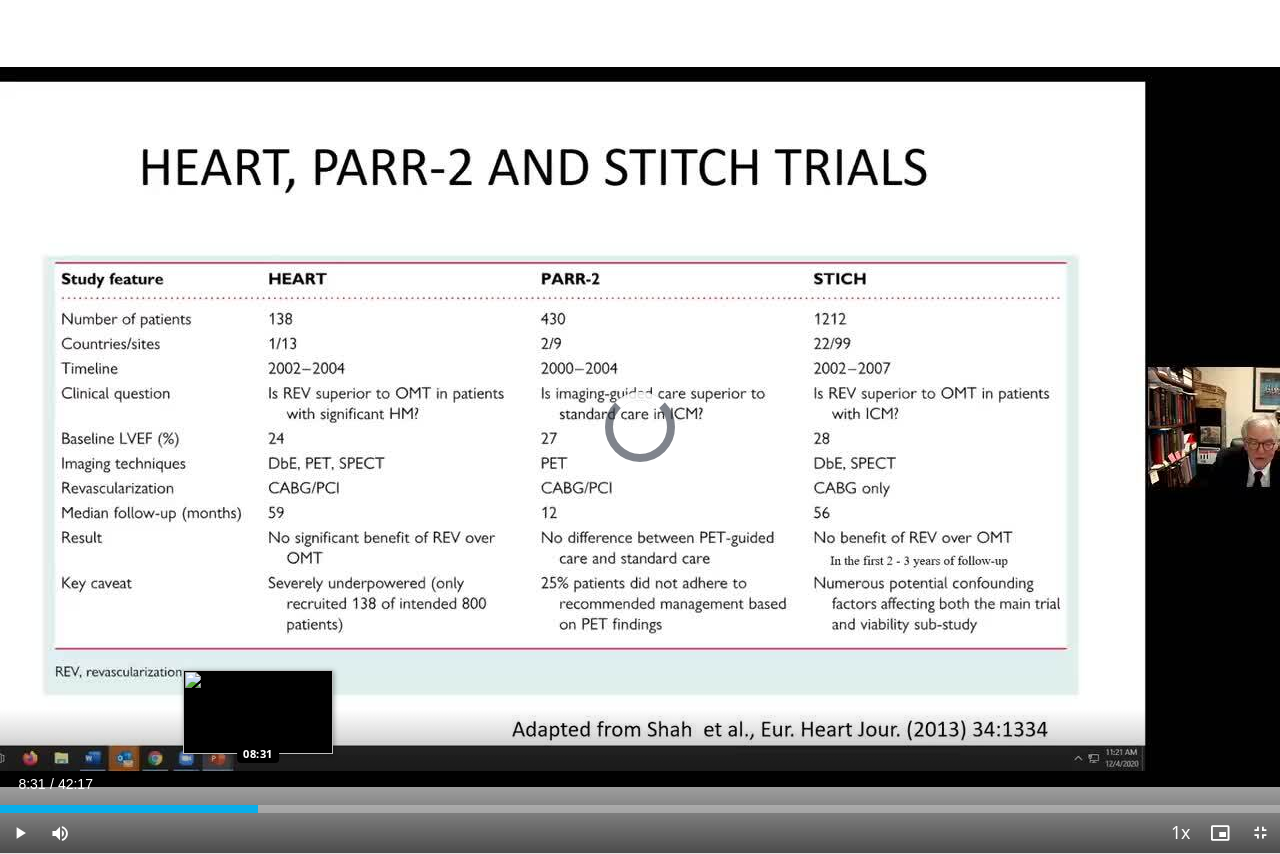click on "Loaded :  17.34% 08:31 08:31" at bounding box center [640, 809] 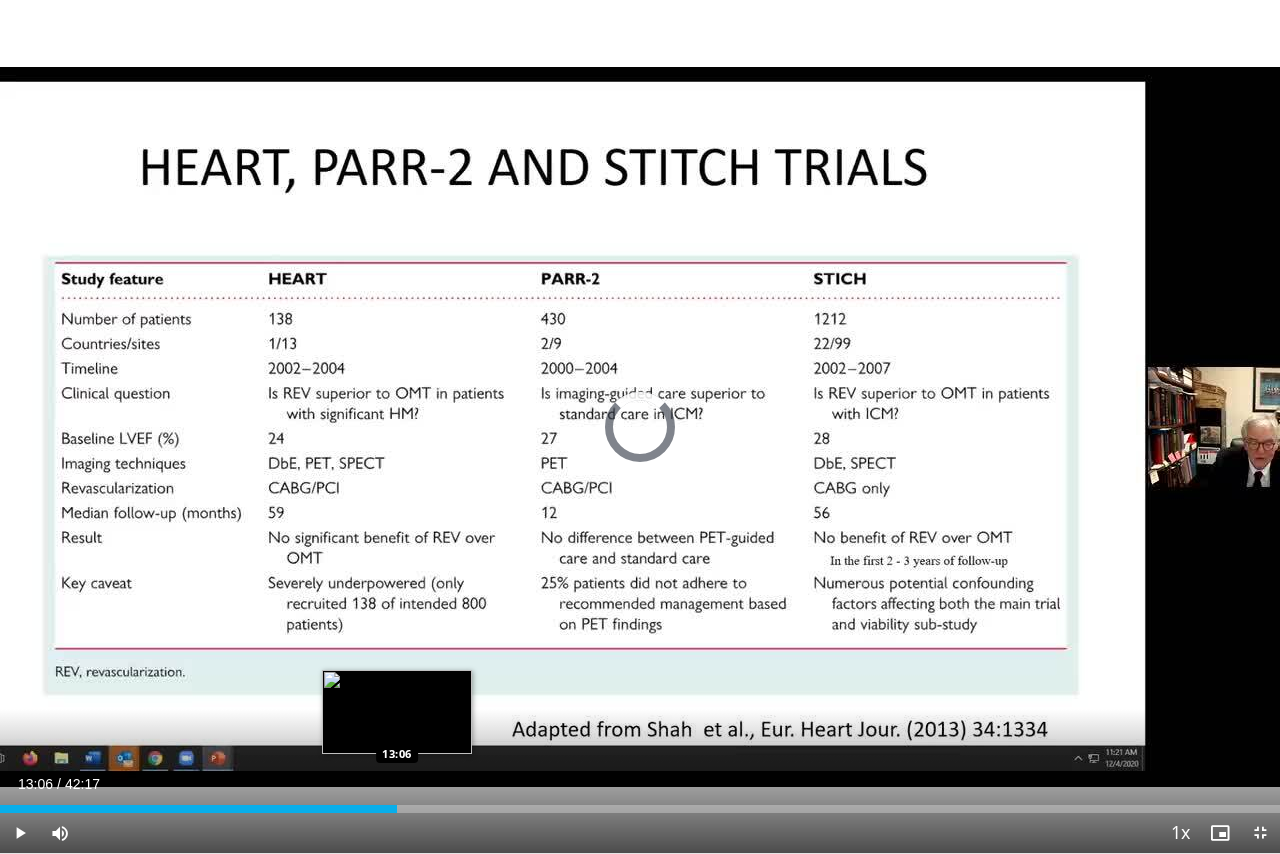click on "Loaded :  22.67% 13:06 13:06" at bounding box center [640, 809] 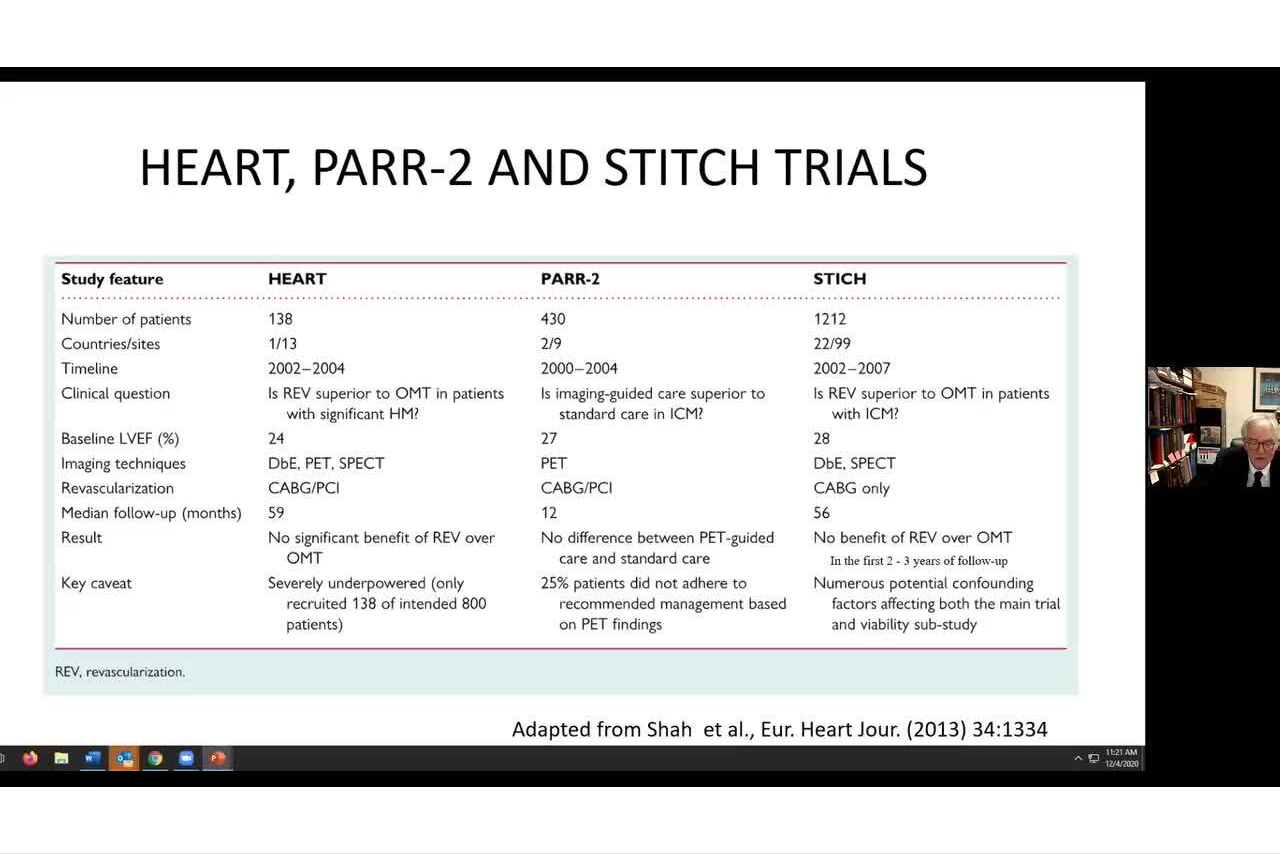 click on "**********" at bounding box center [640, 427] 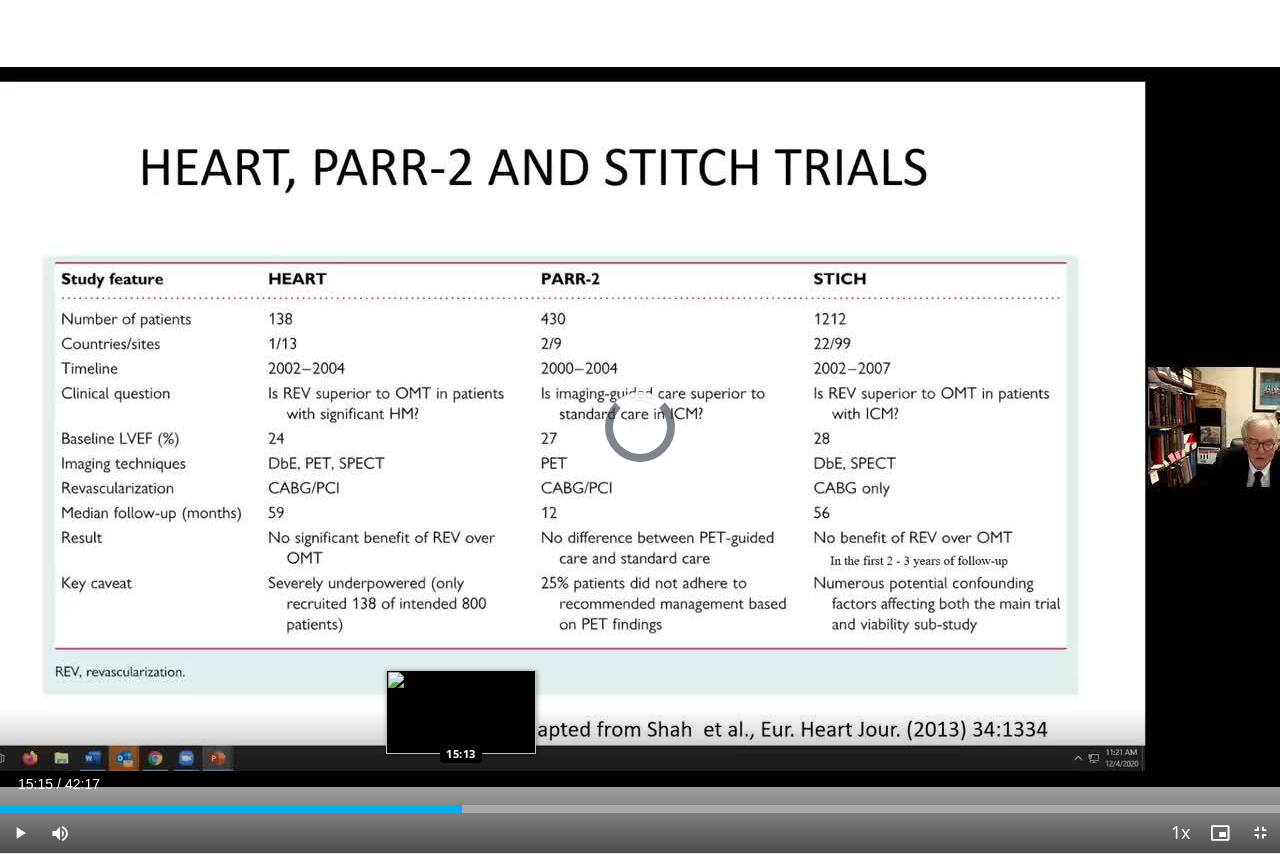 click on "Loaded :  0.00% 13:11 15:13" at bounding box center [640, 809] 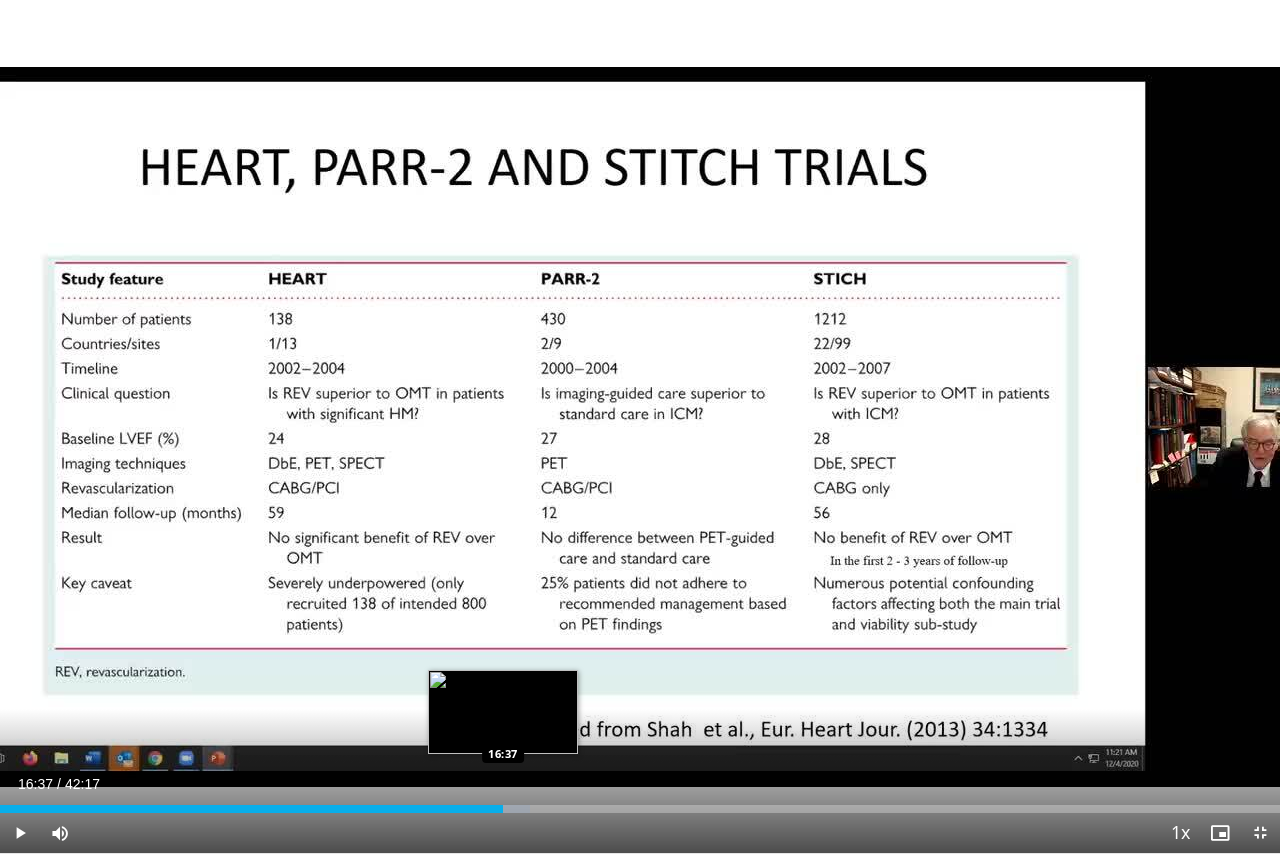 click on "Loaded :  41.38% 16:37 16:37" at bounding box center (640, 809) 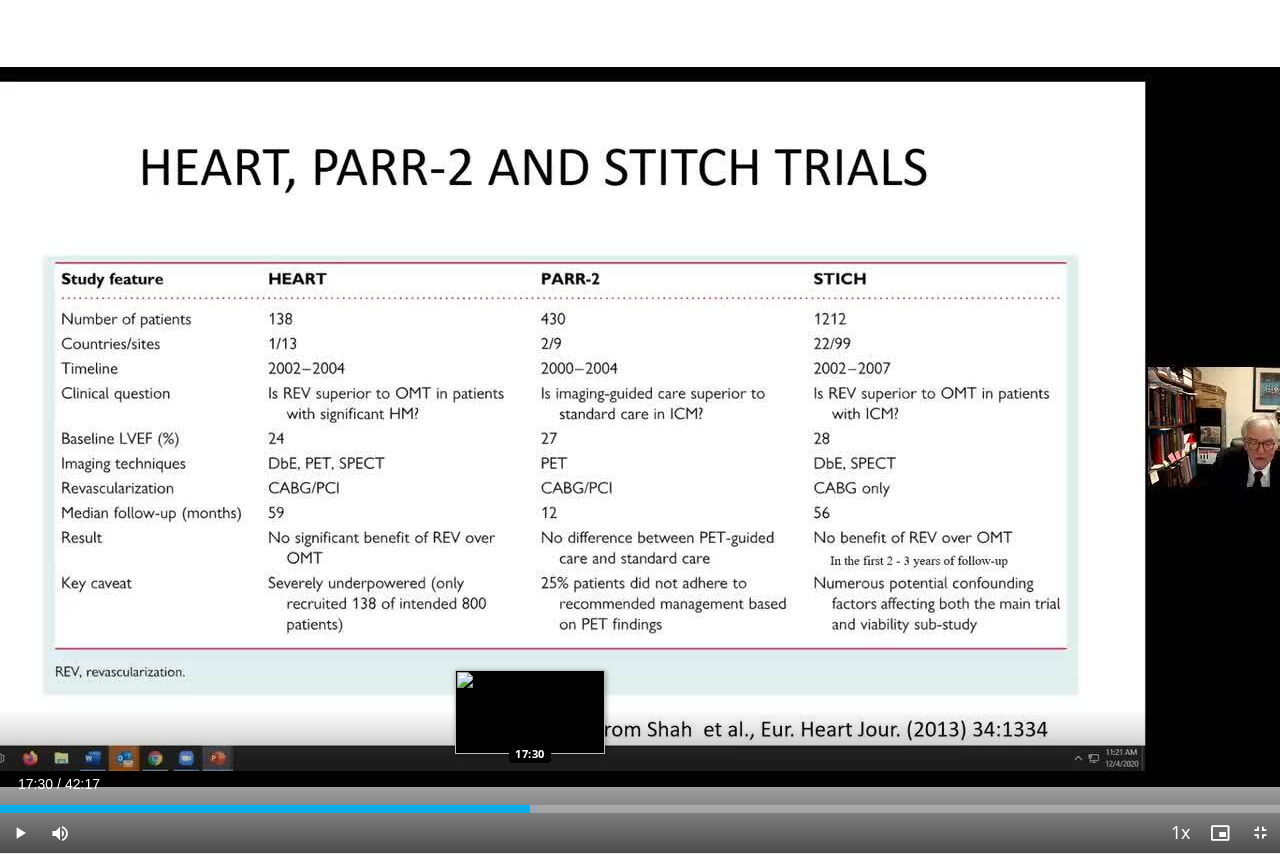 click at bounding box center (527, 809) 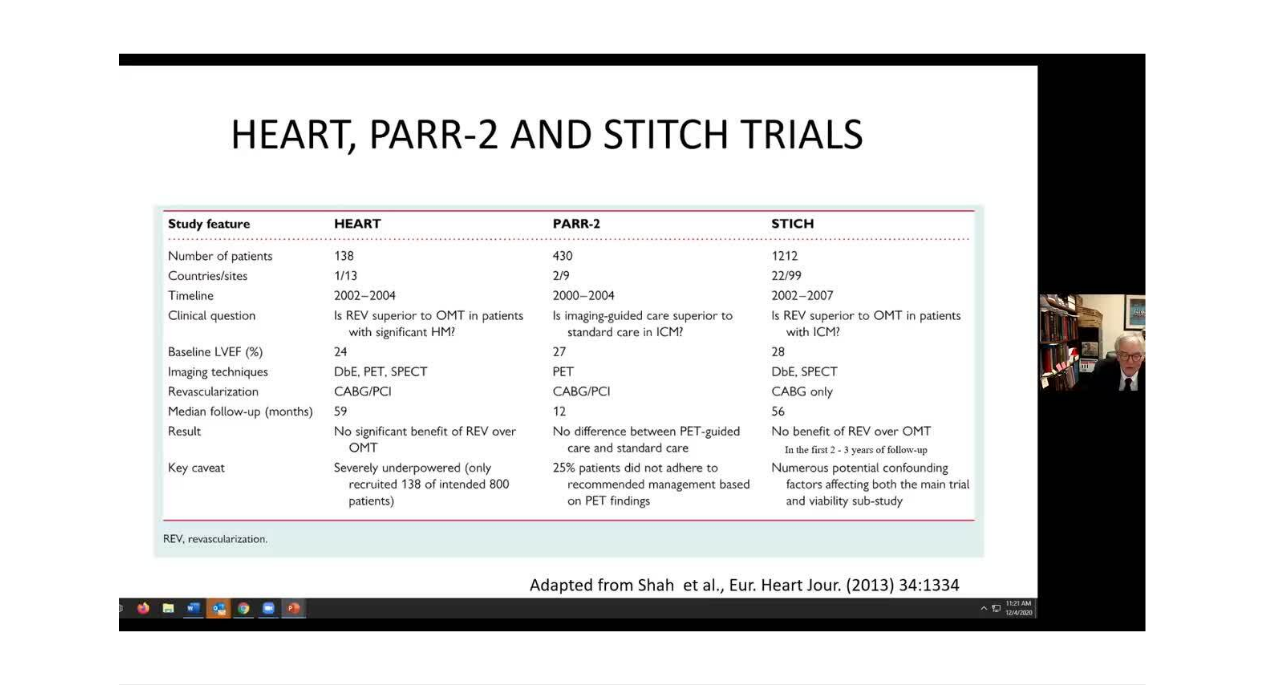 scroll, scrollTop: 611, scrollLeft: 0, axis: vertical 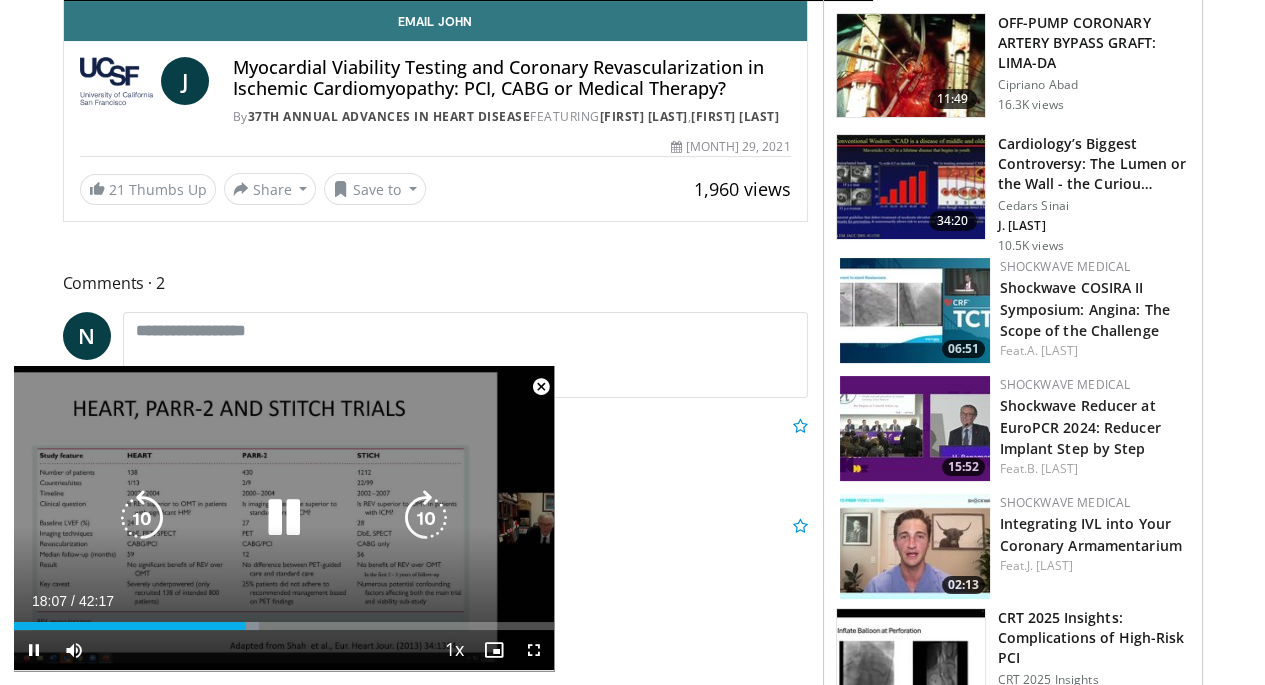 click at bounding box center [284, 518] 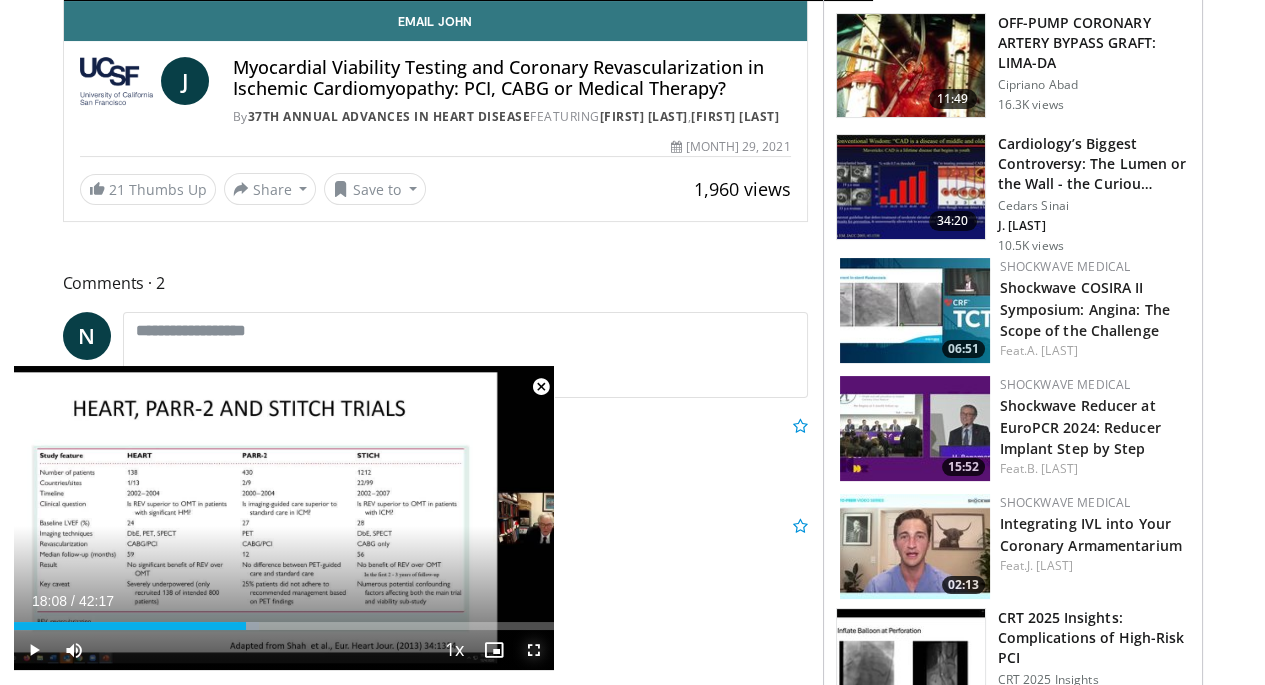 click at bounding box center [534, 650] 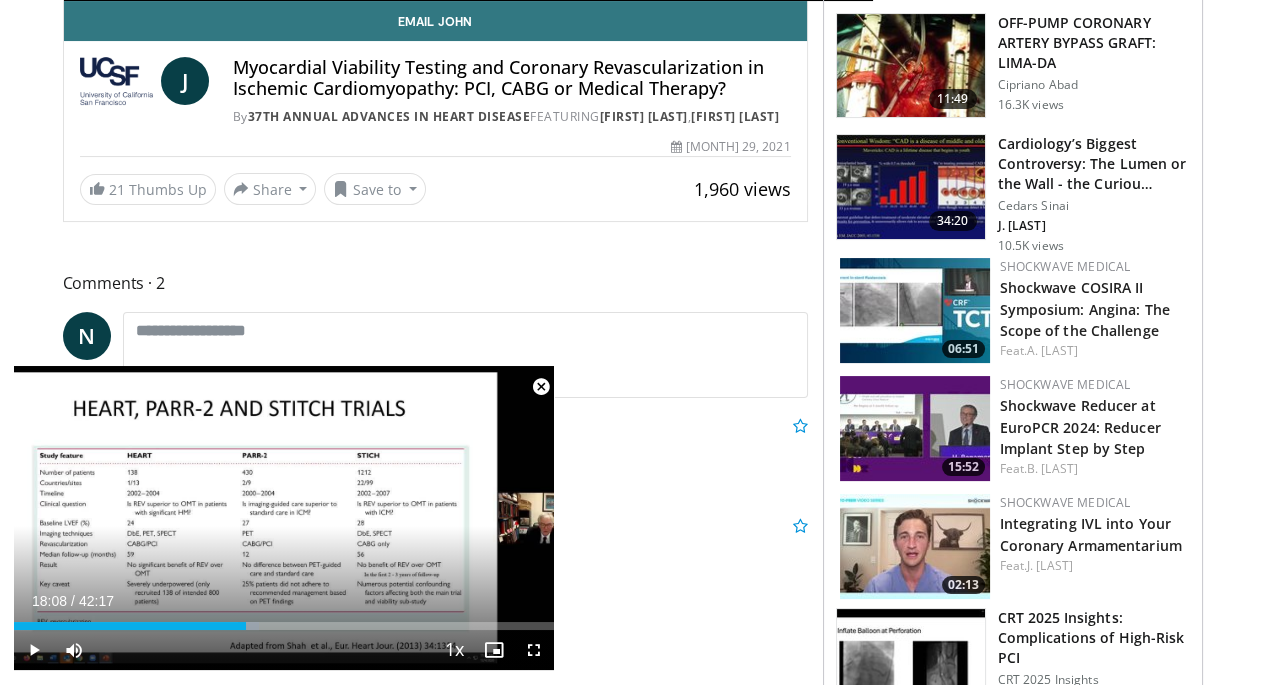scroll, scrollTop: 155, scrollLeft: 0, axis: vertical 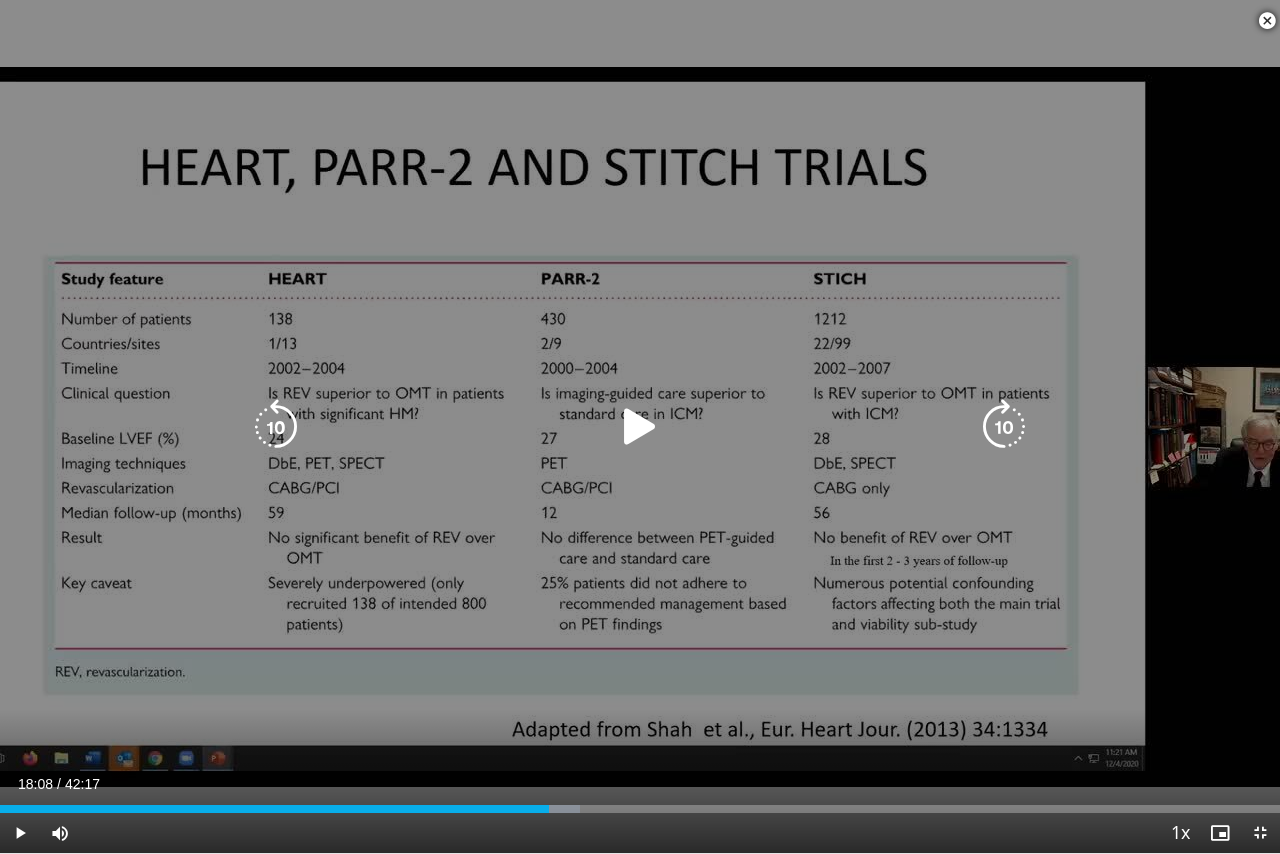 click at bounding box center [640, 427] 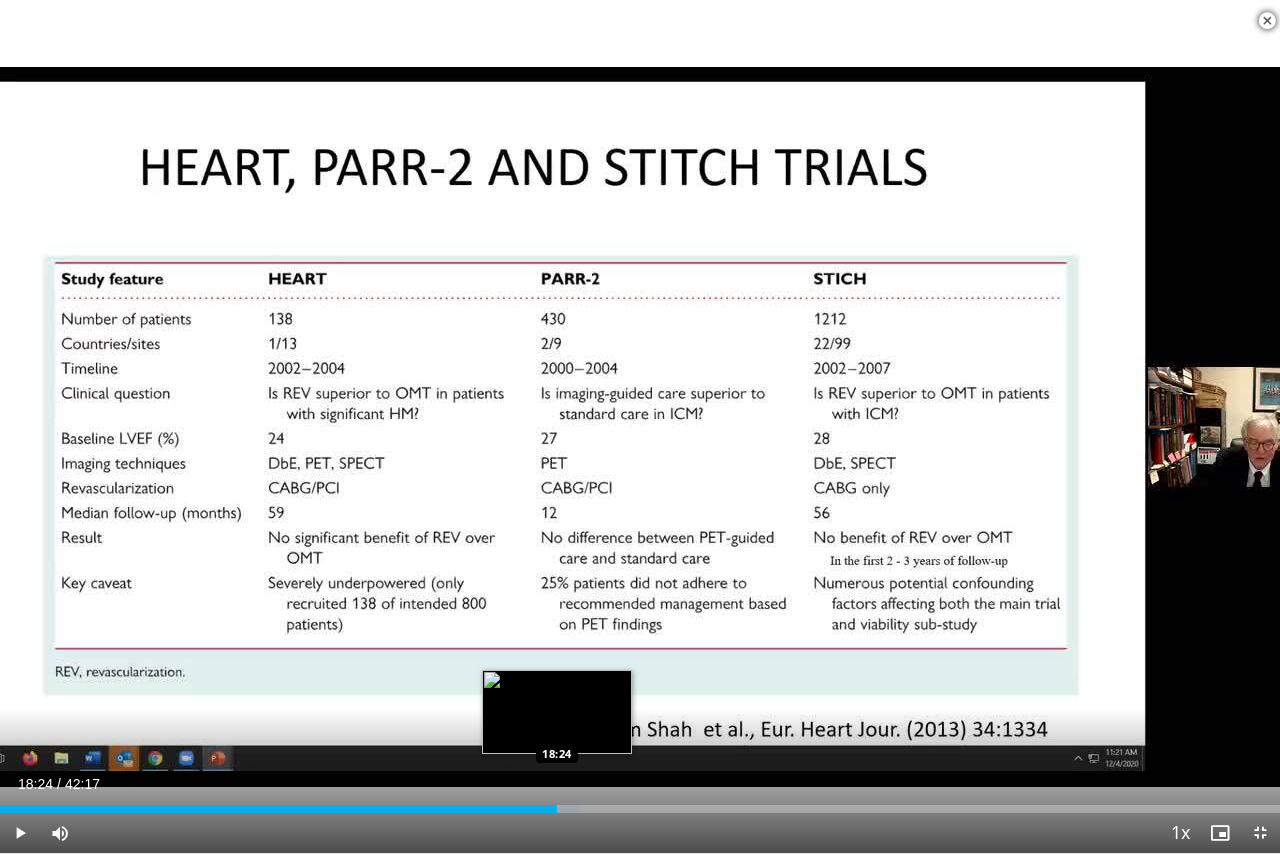 click on "Loaded :  45.32% 18:24 18:24" at bounding box center (640, 803) 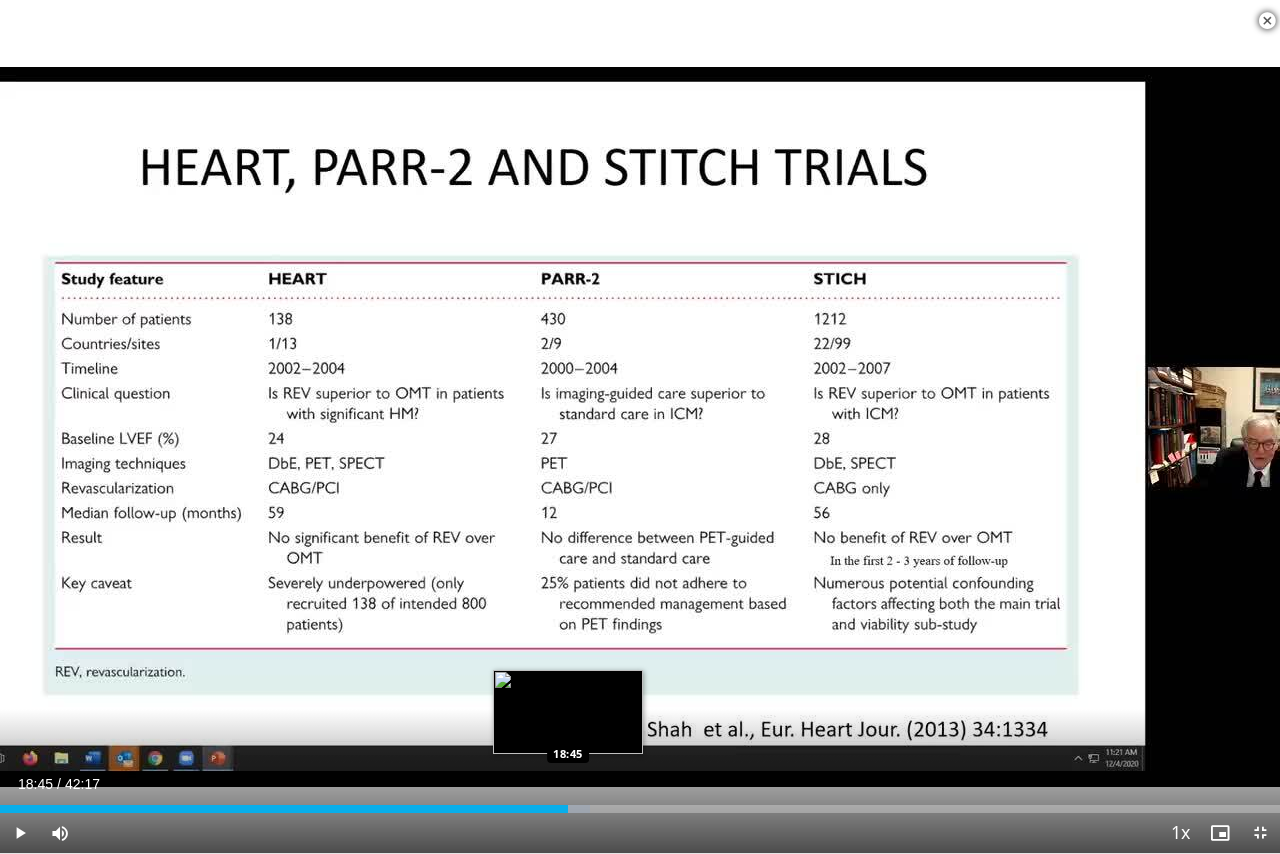 click at bounding box center [566, 809] 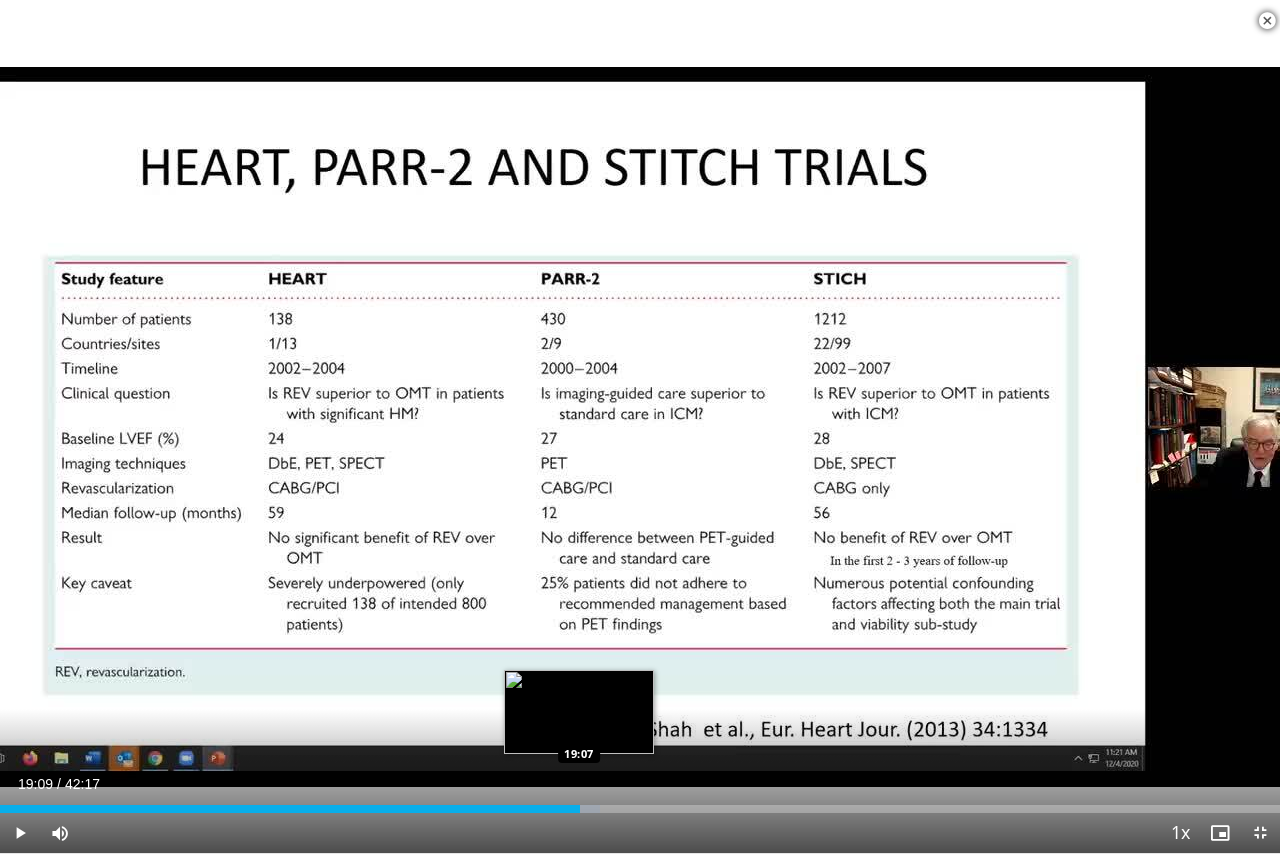 click at bounding box center [576, 809] 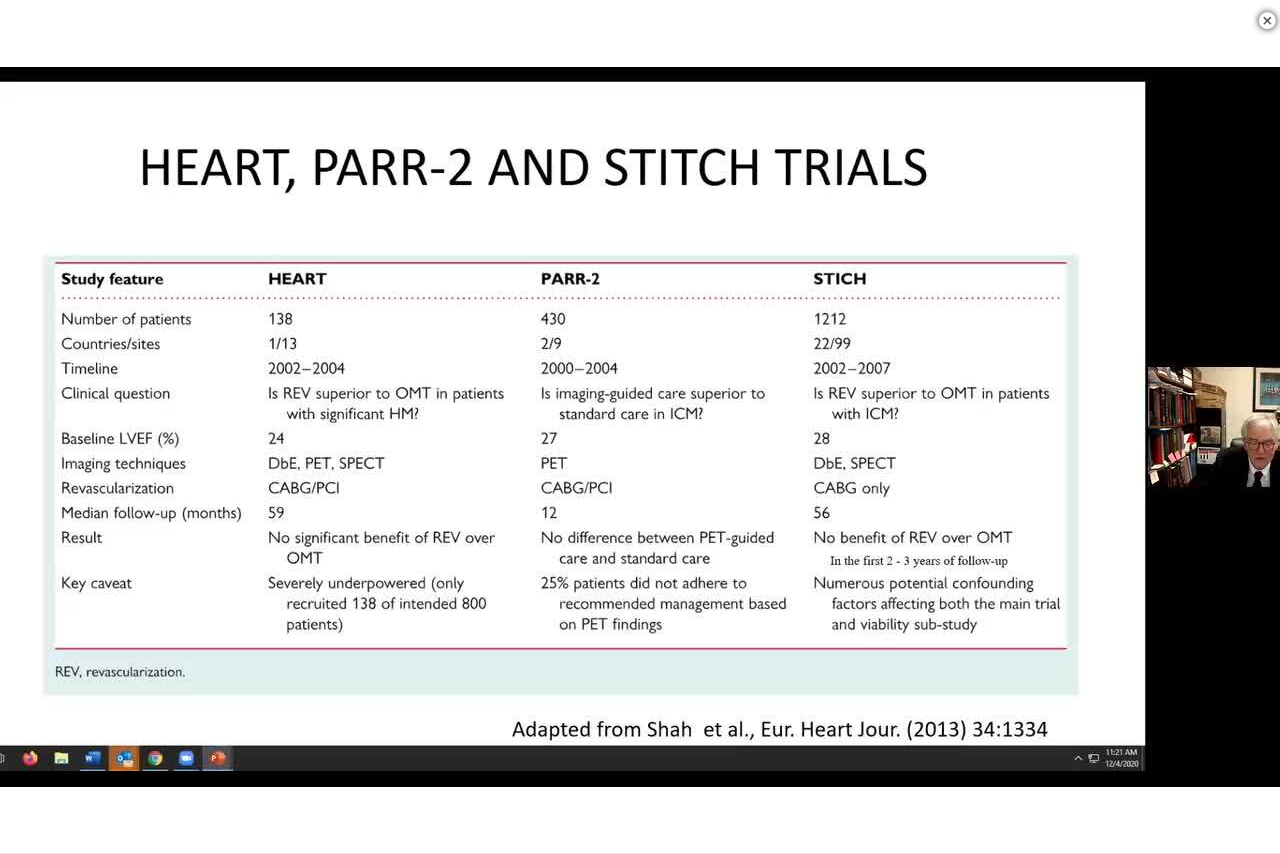 type 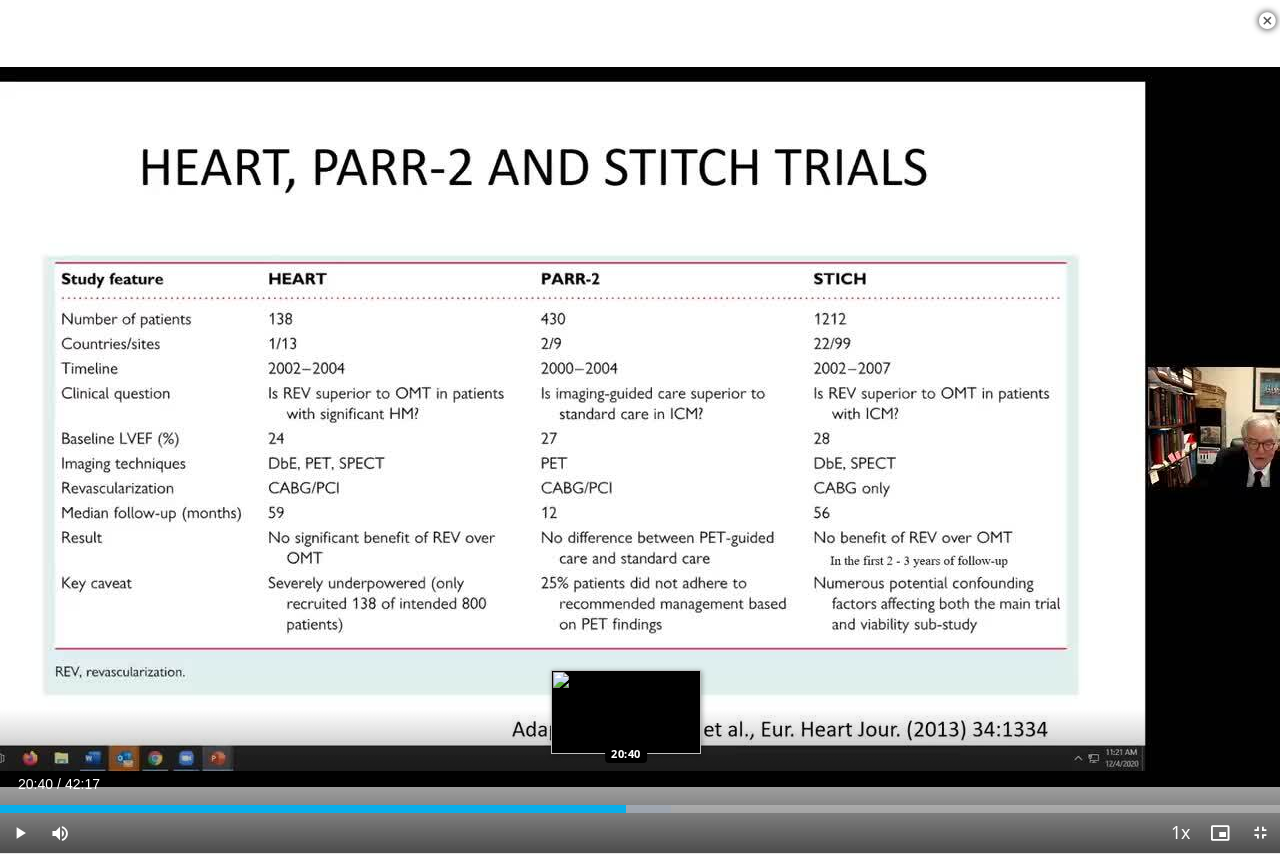 click on "Loaded :  52.39% 20:40 20:40" at bounding box center (640, 803) 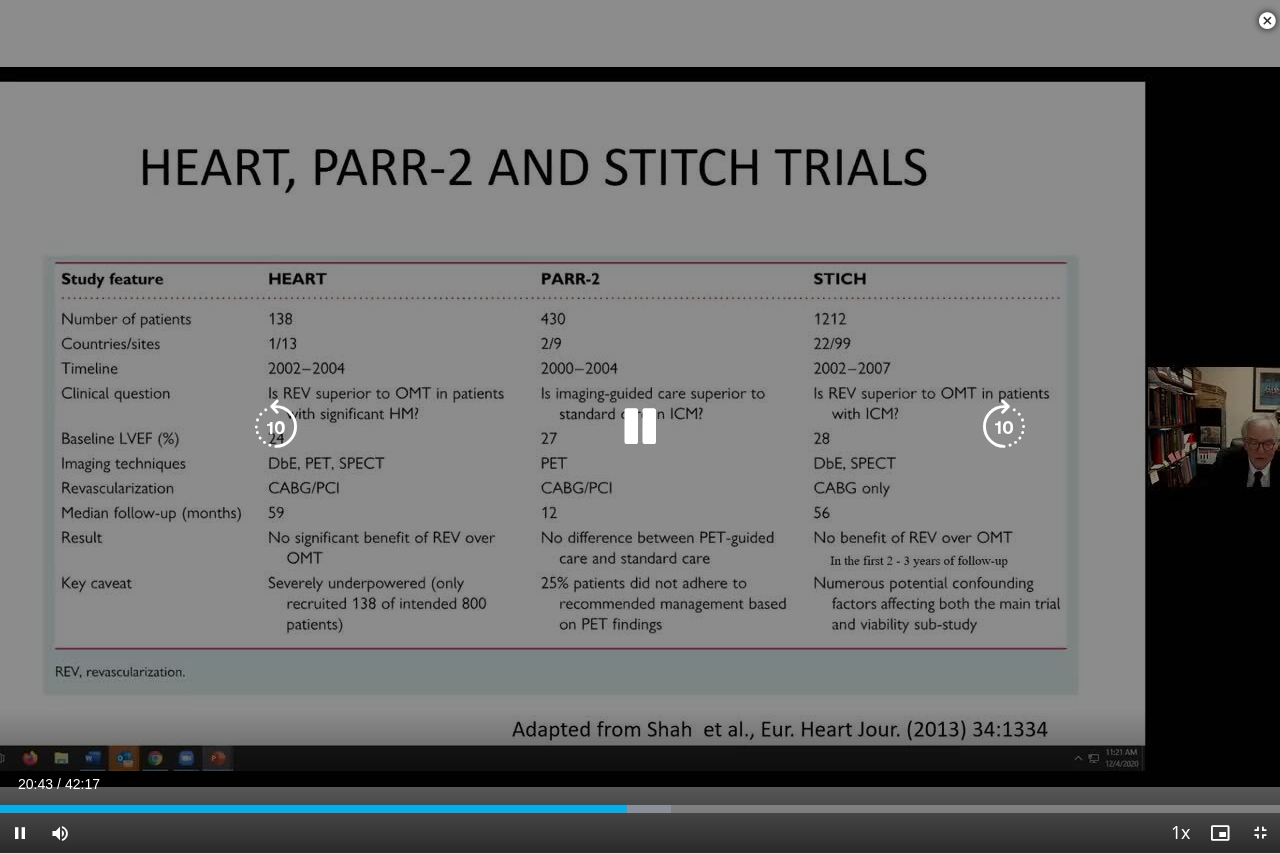 click at bounding box center (640, 427) 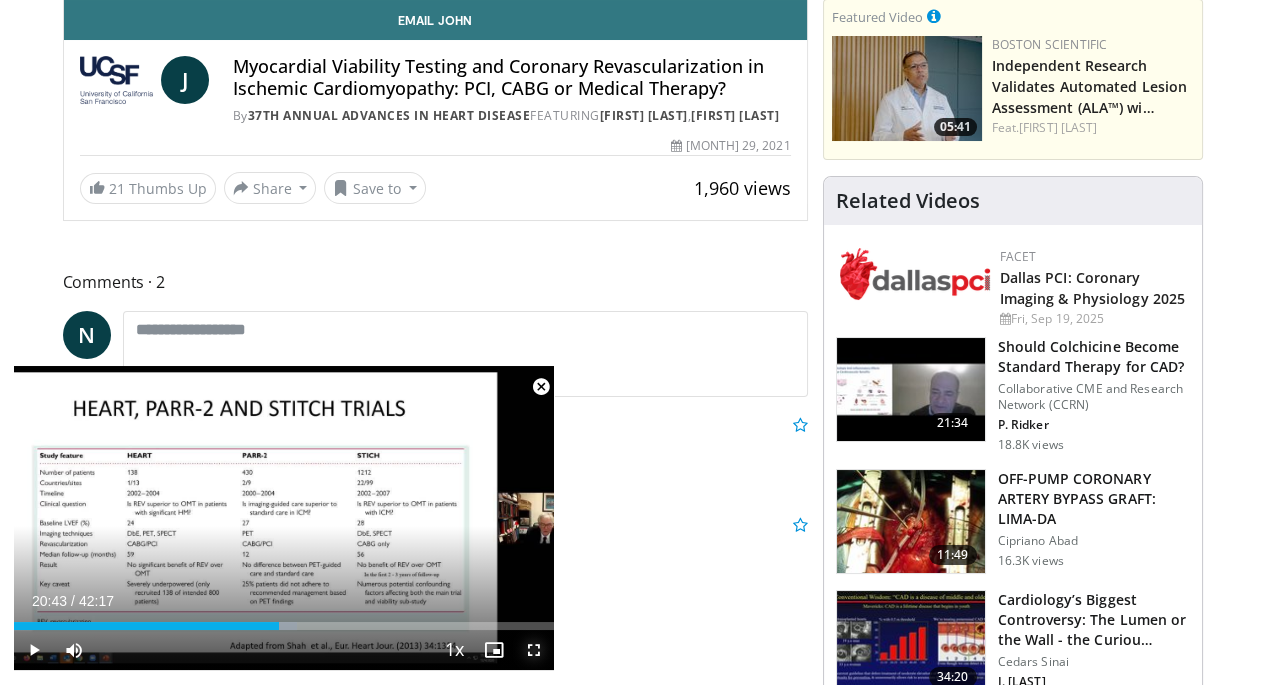 click at bounding box center [534, 650] 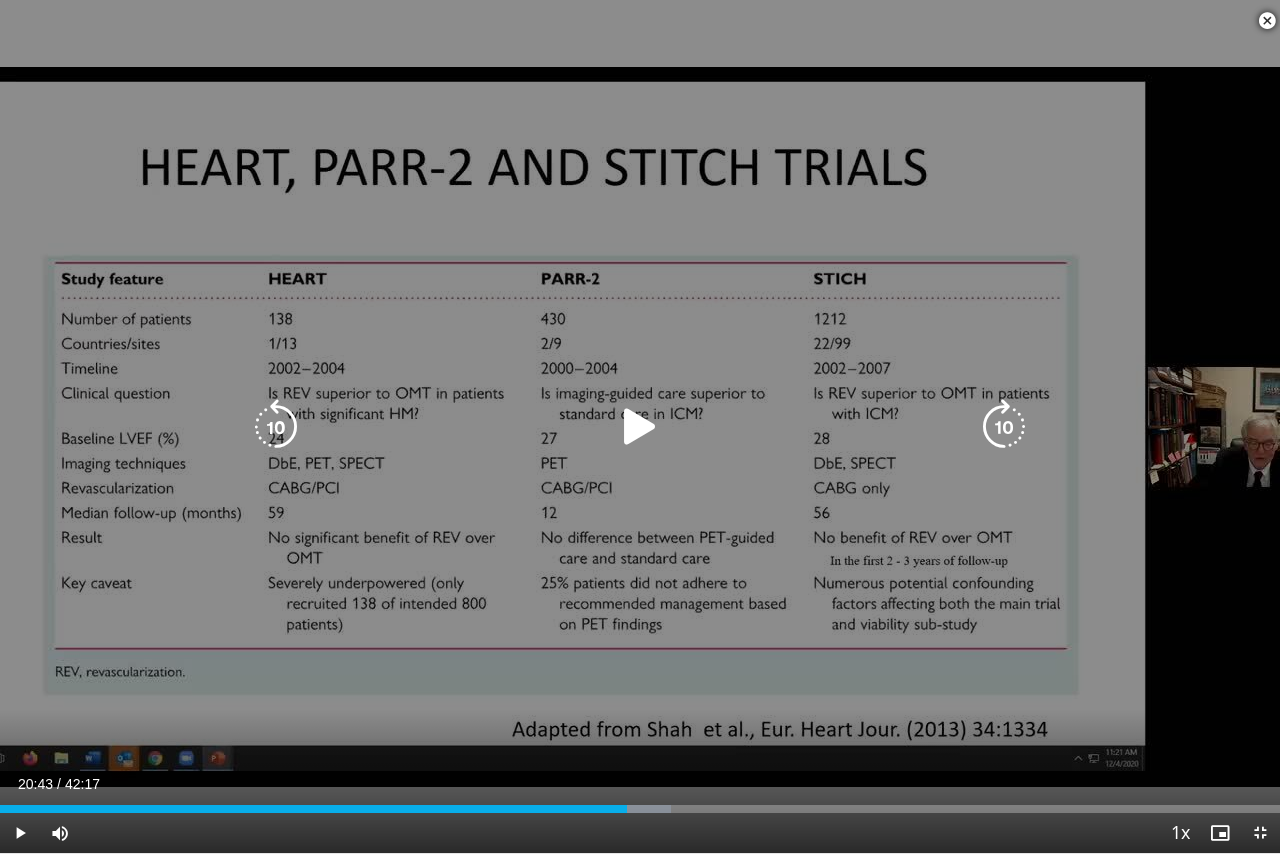 click at bounding box center (640, 427) 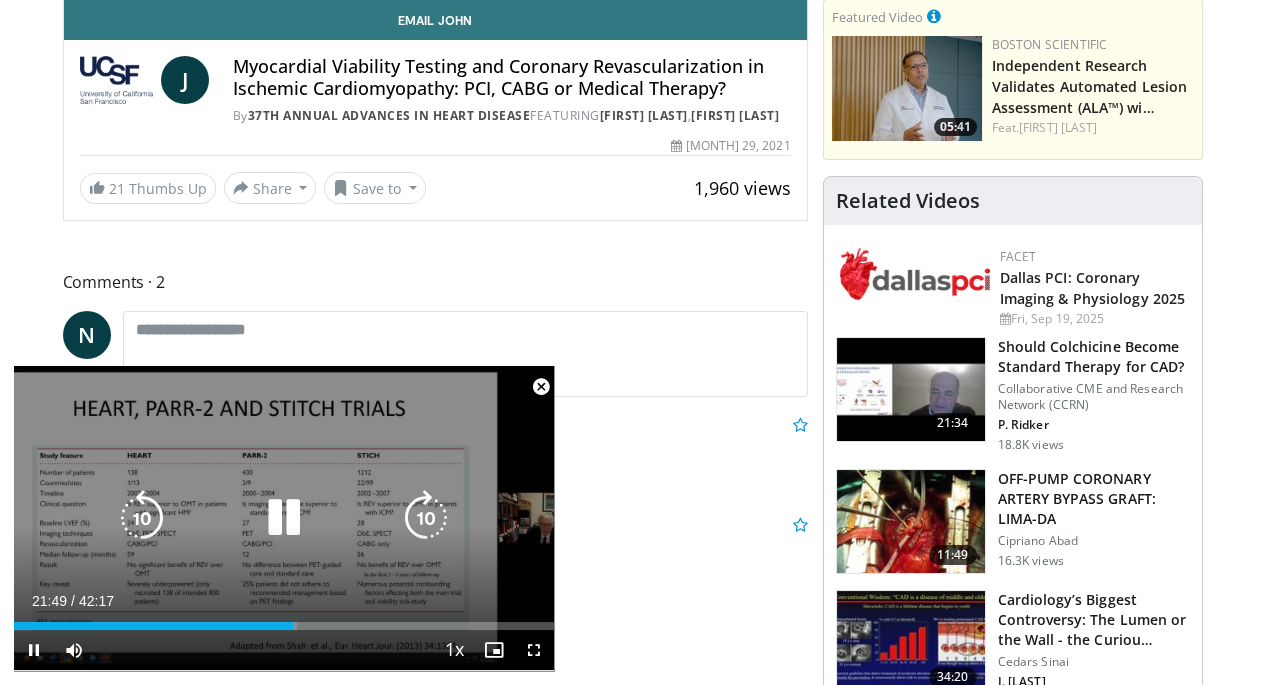 click at bounding box center [284, 518] 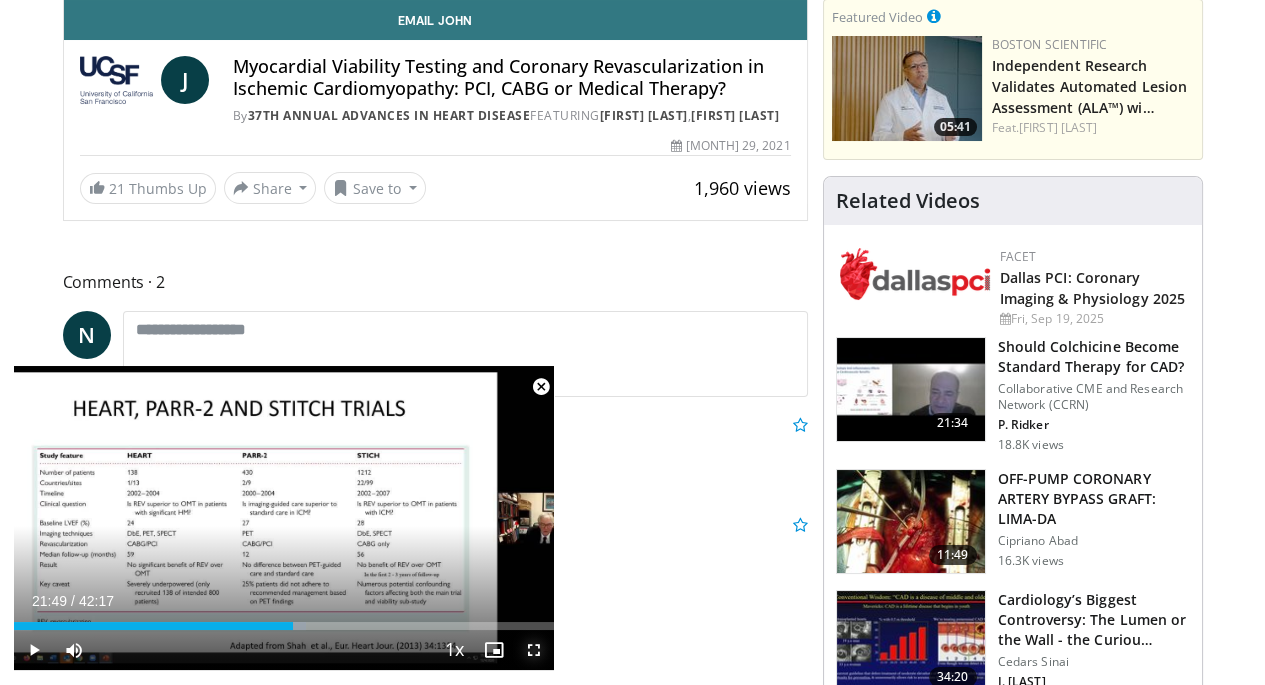 click at bounding box center (534, 650) 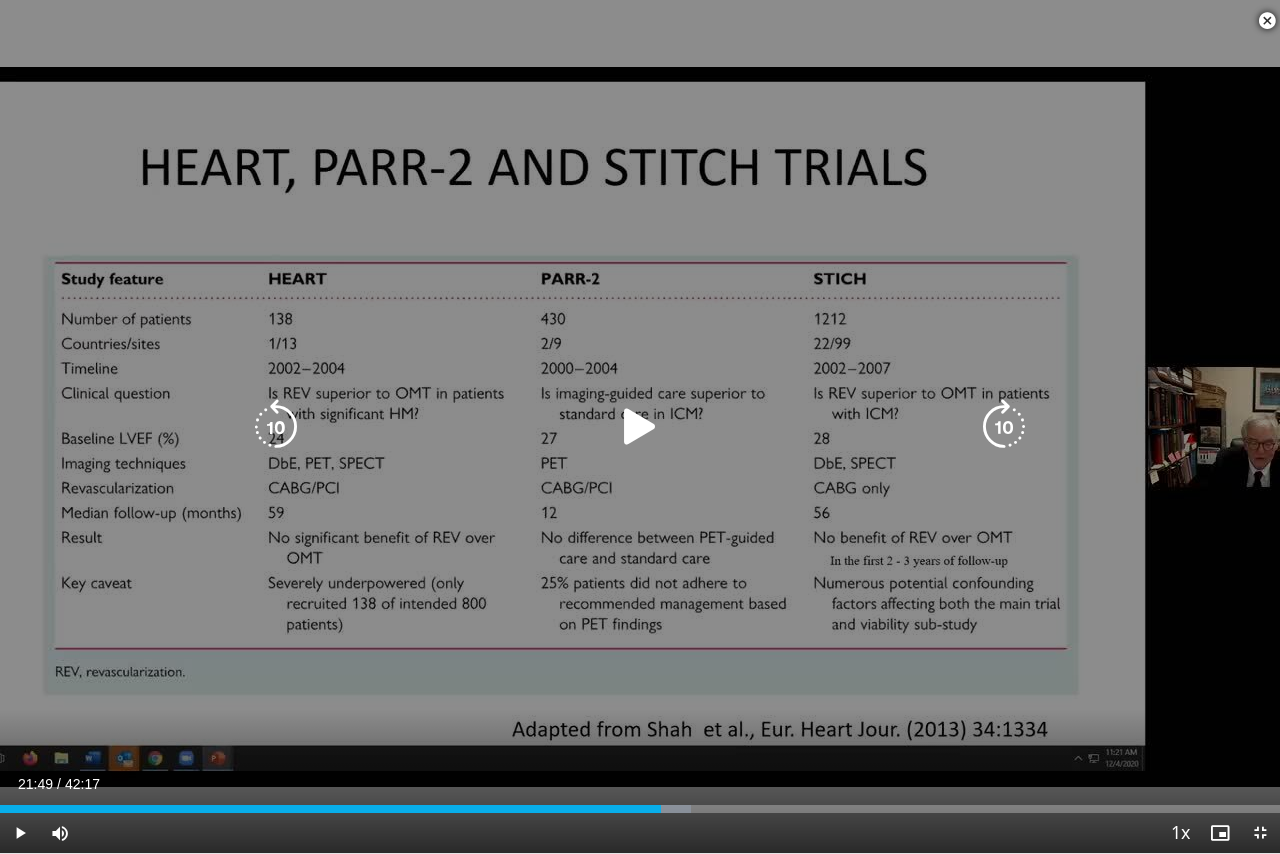 click at bounding box center [640, 427] 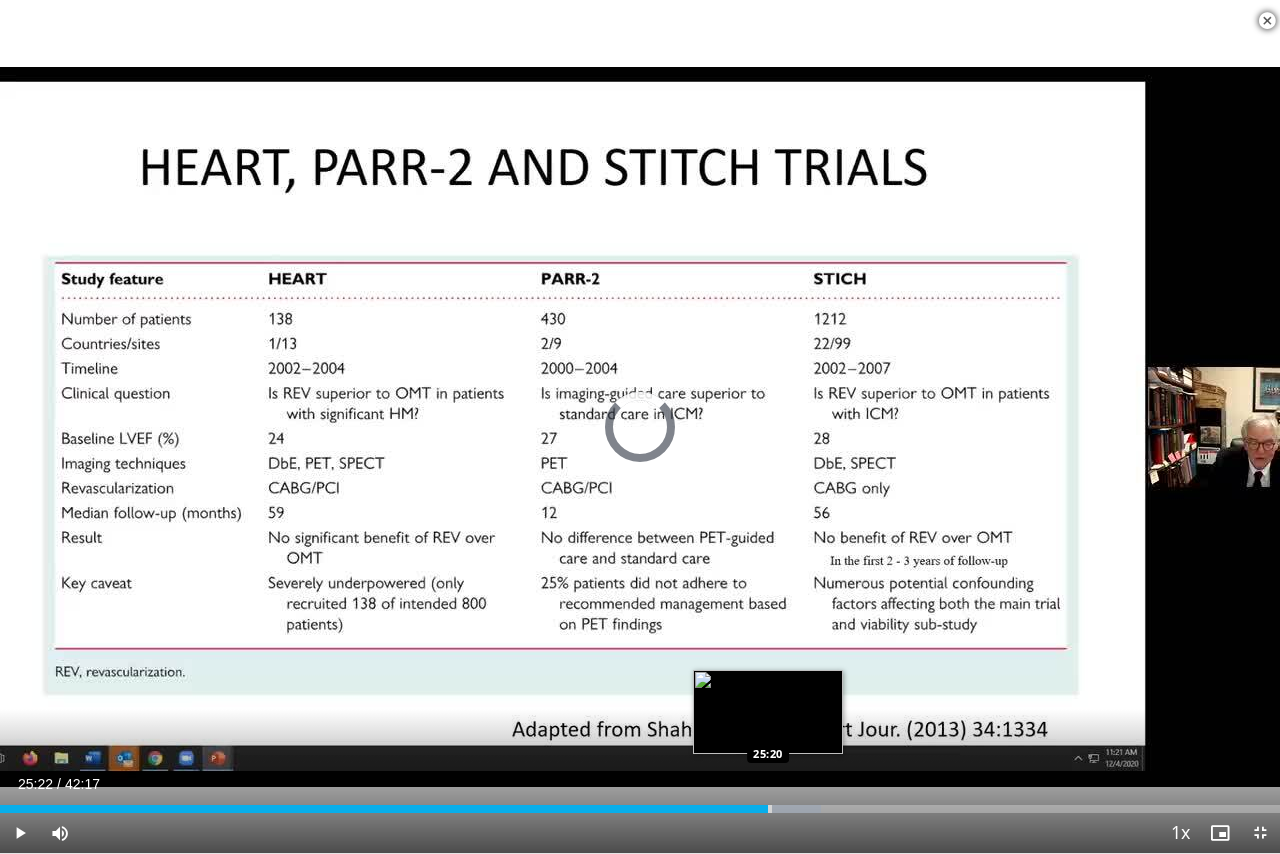 click on "Loaded :  64.11% 25:22 25:20" at bounding box center [640, 809] 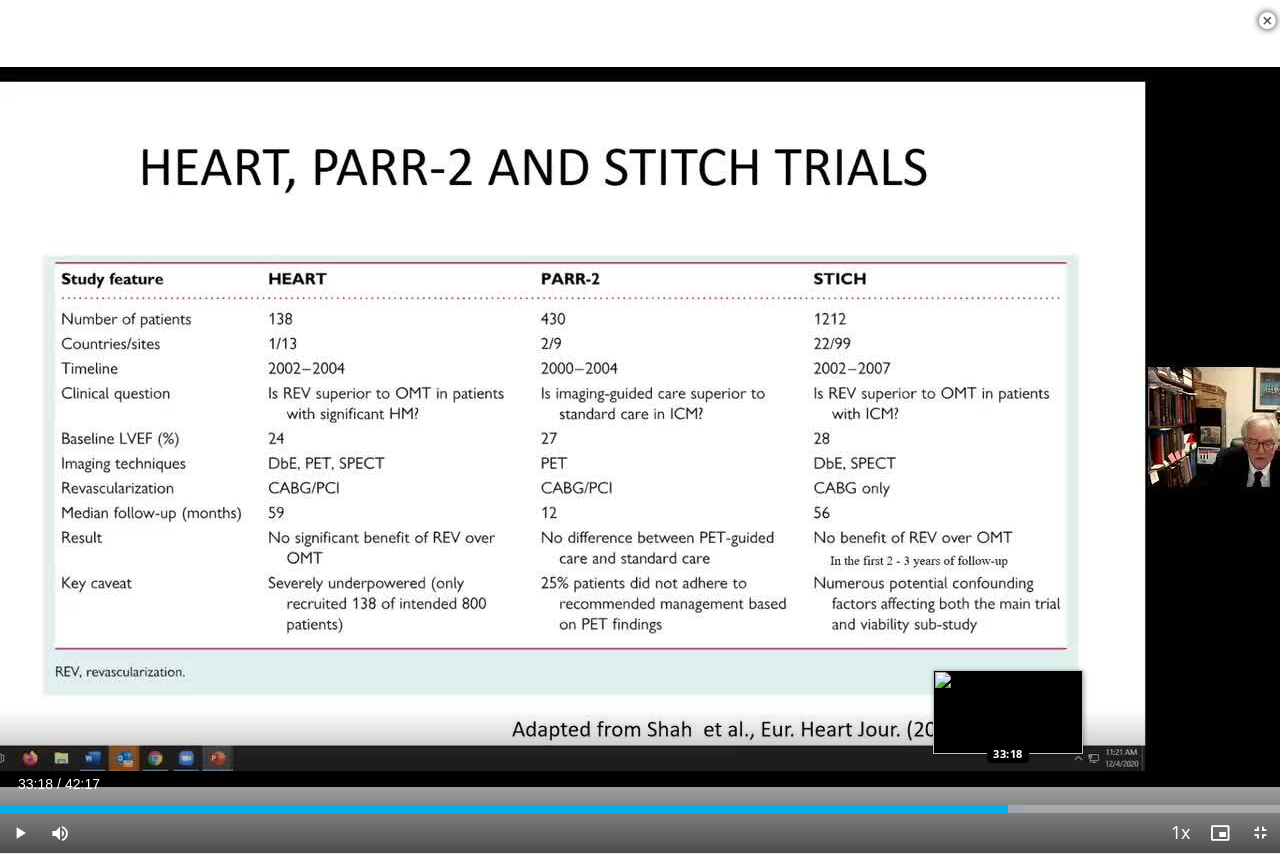 click on "Loaded :  80.01% 33:18 33:18" at bounding box center (640, 809) 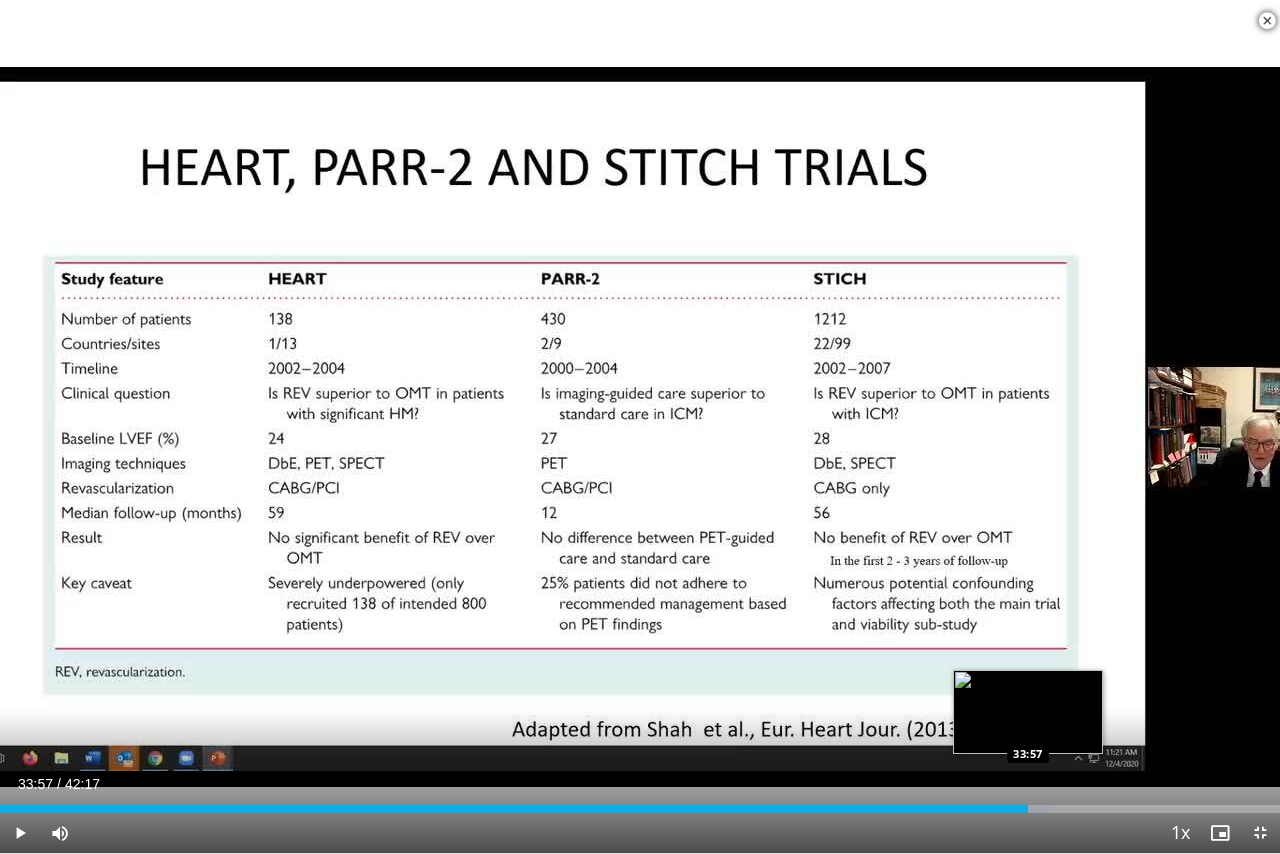 click at bounding box center (1026, 809) 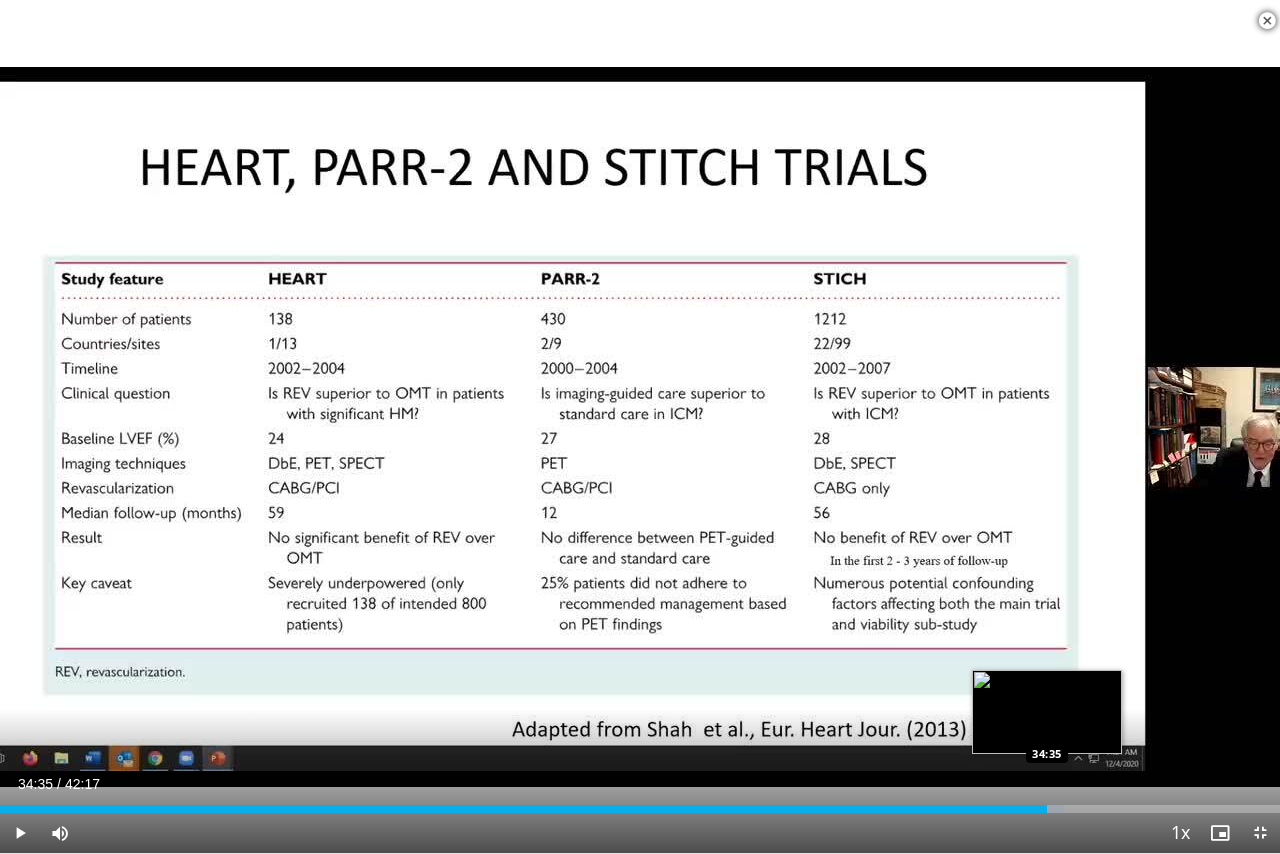 click on "Loaded :  83.16% 34:35 34:35" at bounding box center (640, 809) 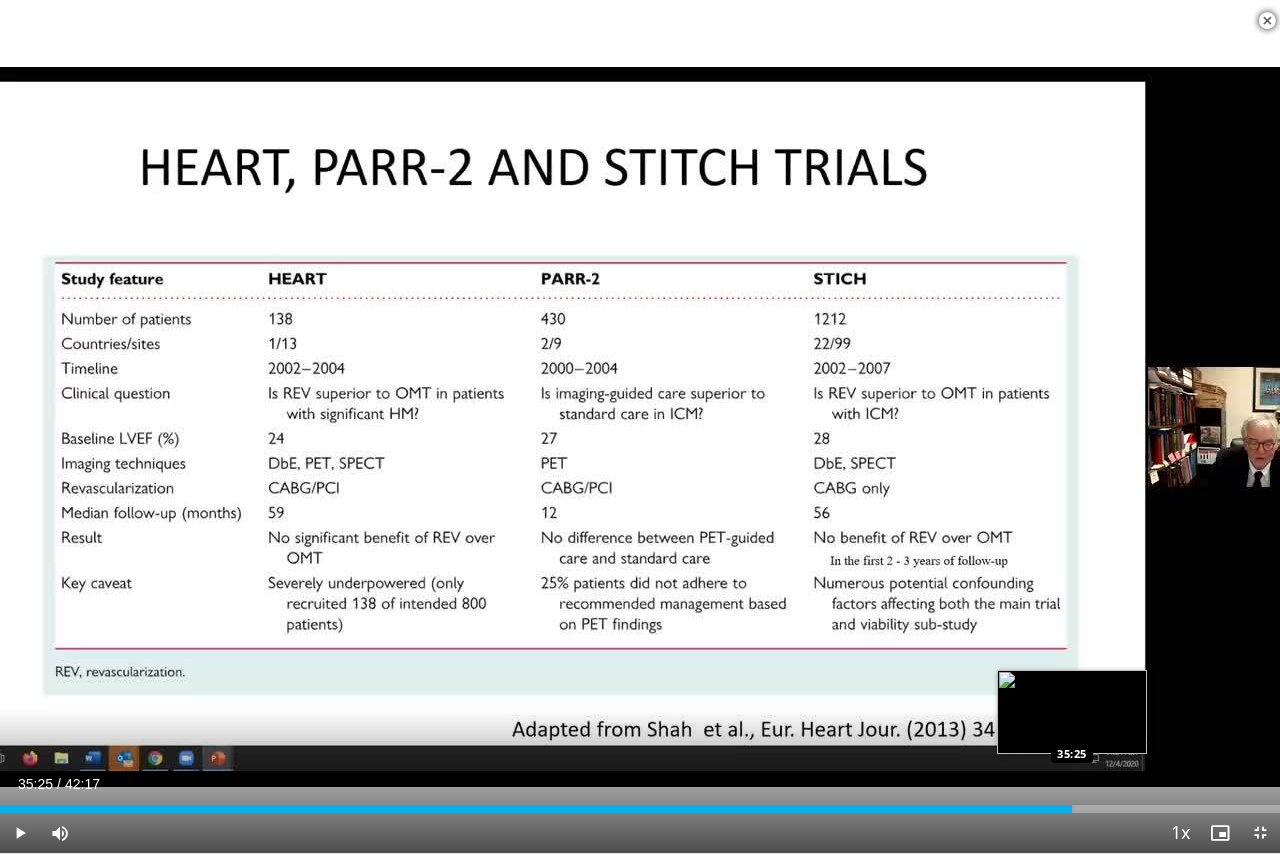 click at bounding box center (1066, 809) 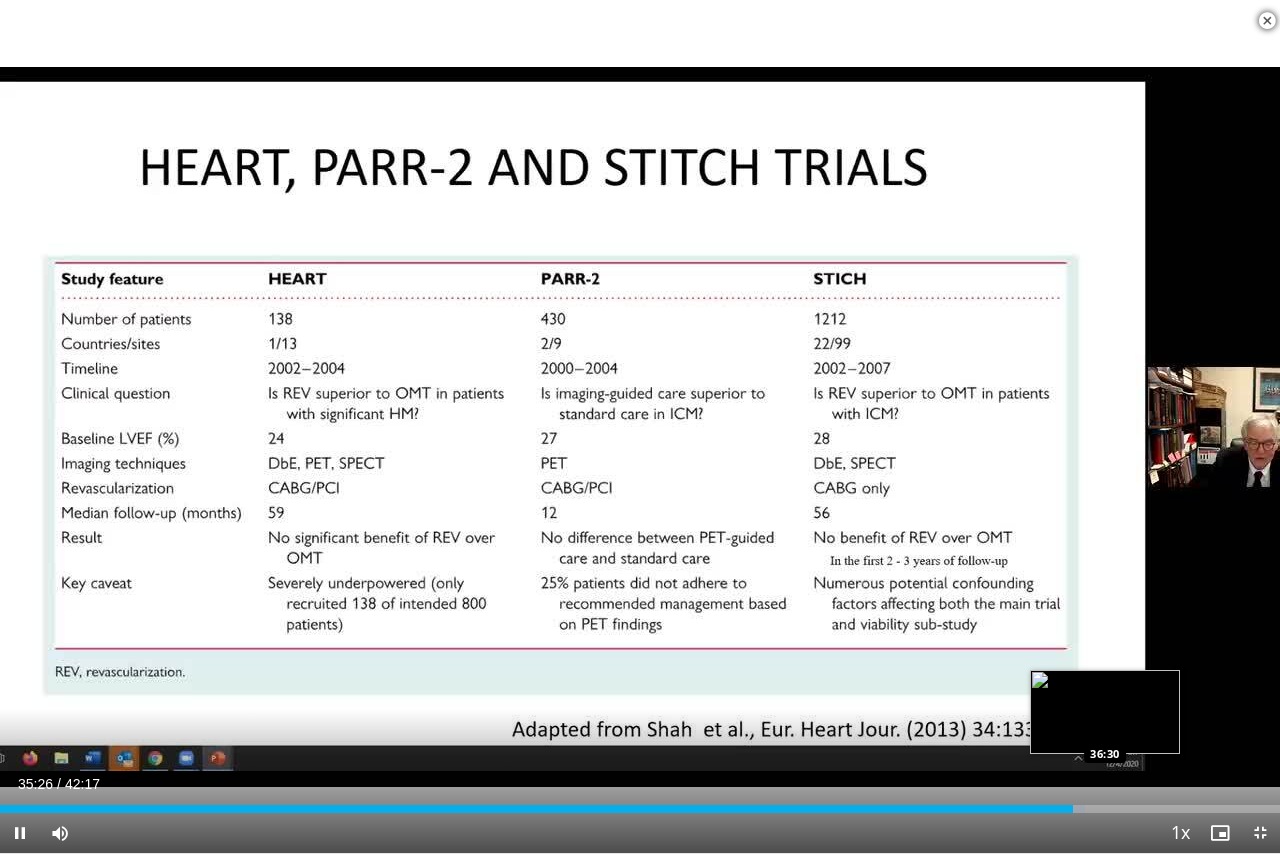 click on "Loaded :  84.74% 35:26 36:30" at bounding box center [640, 803] 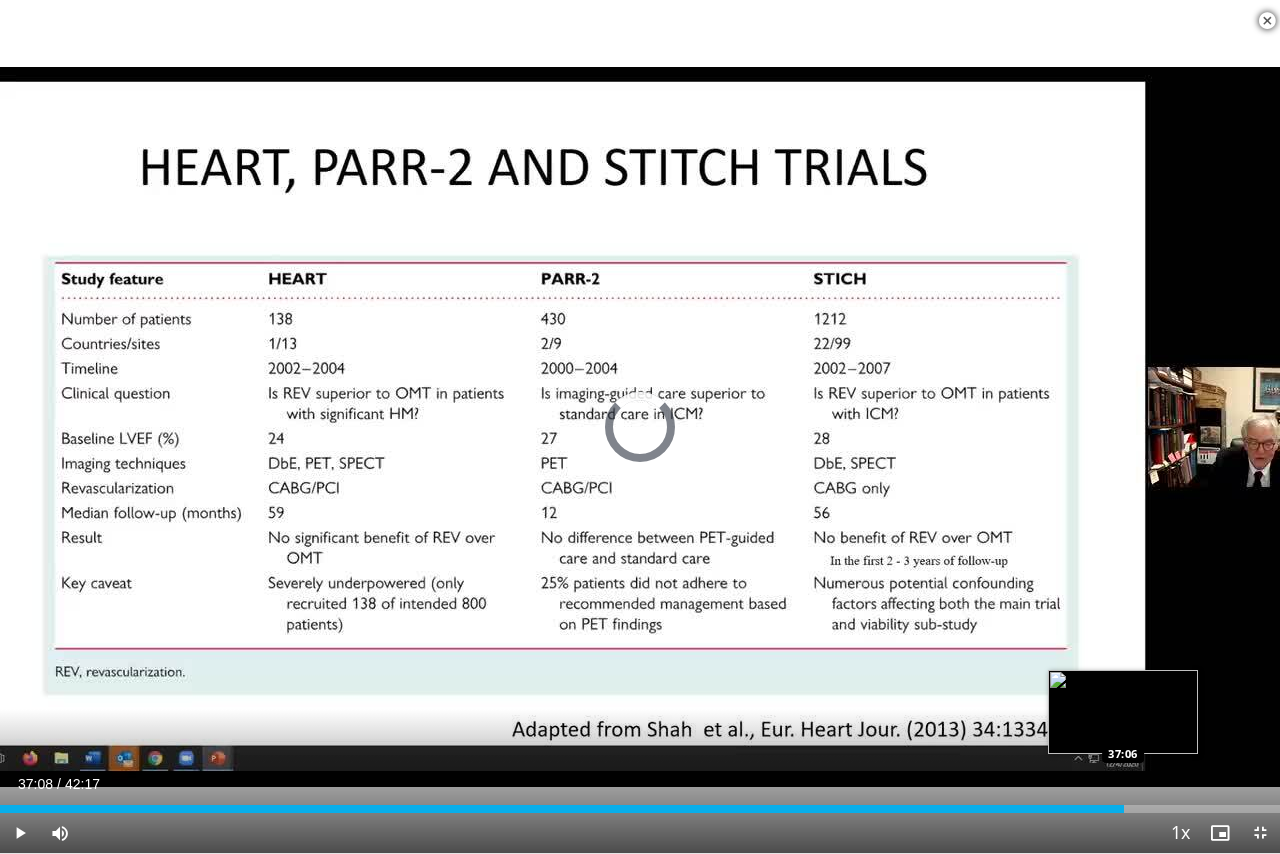 click on "Loaded :  0.00% 37:08 37:06" at bounding box center (640, 809) 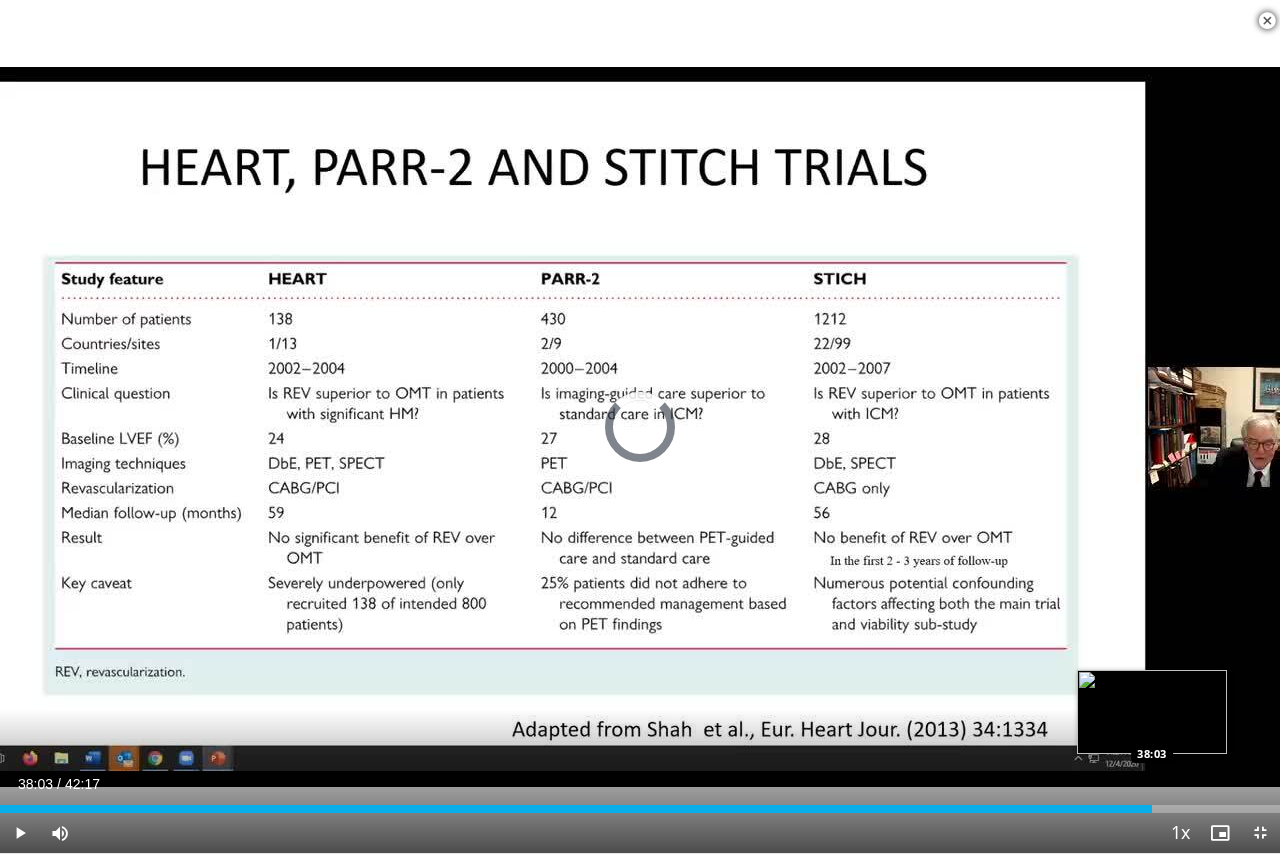 click on "Loaded :  88.28% 37:09 38:03" at bounding box center [640, 809] 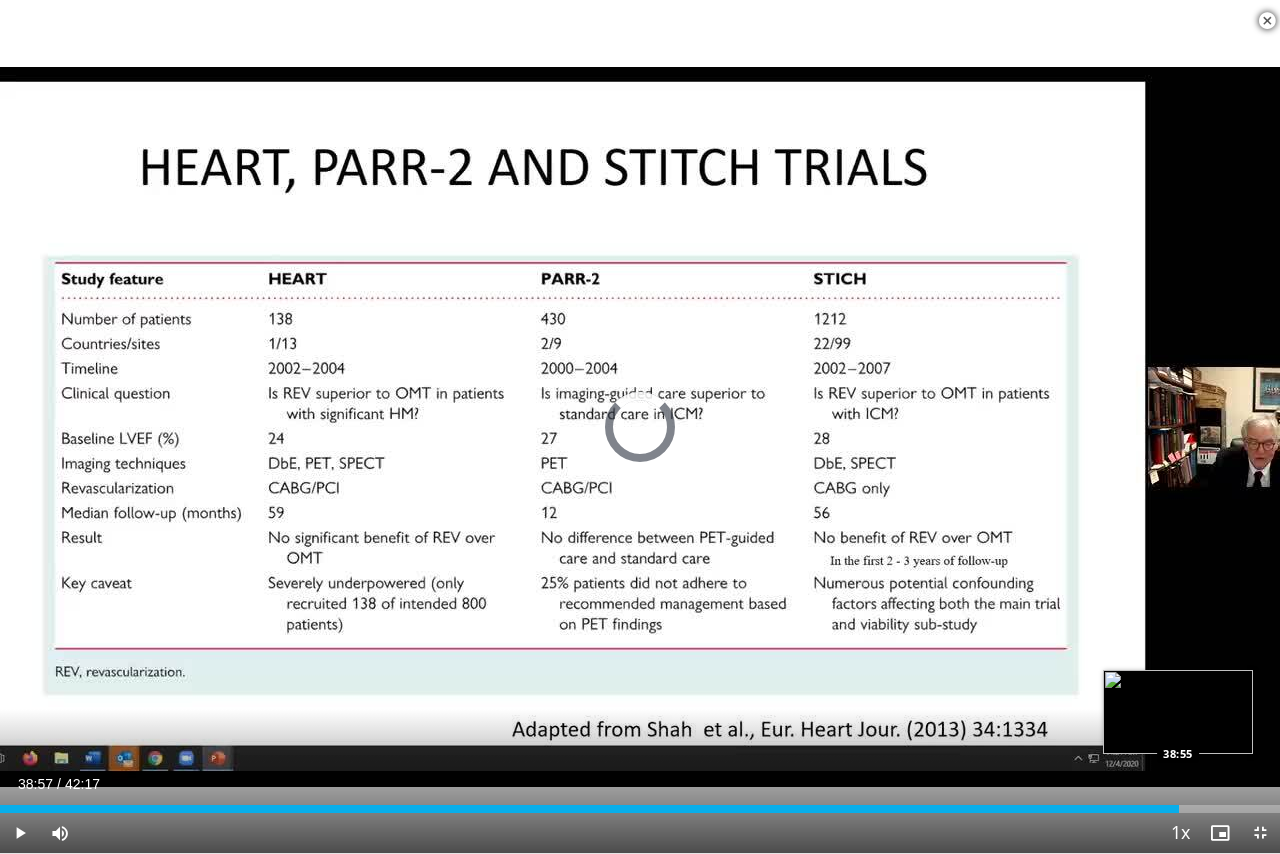 click on "Loaded :  0.00% 38:57 38:55" at bounding box center [640, 809] 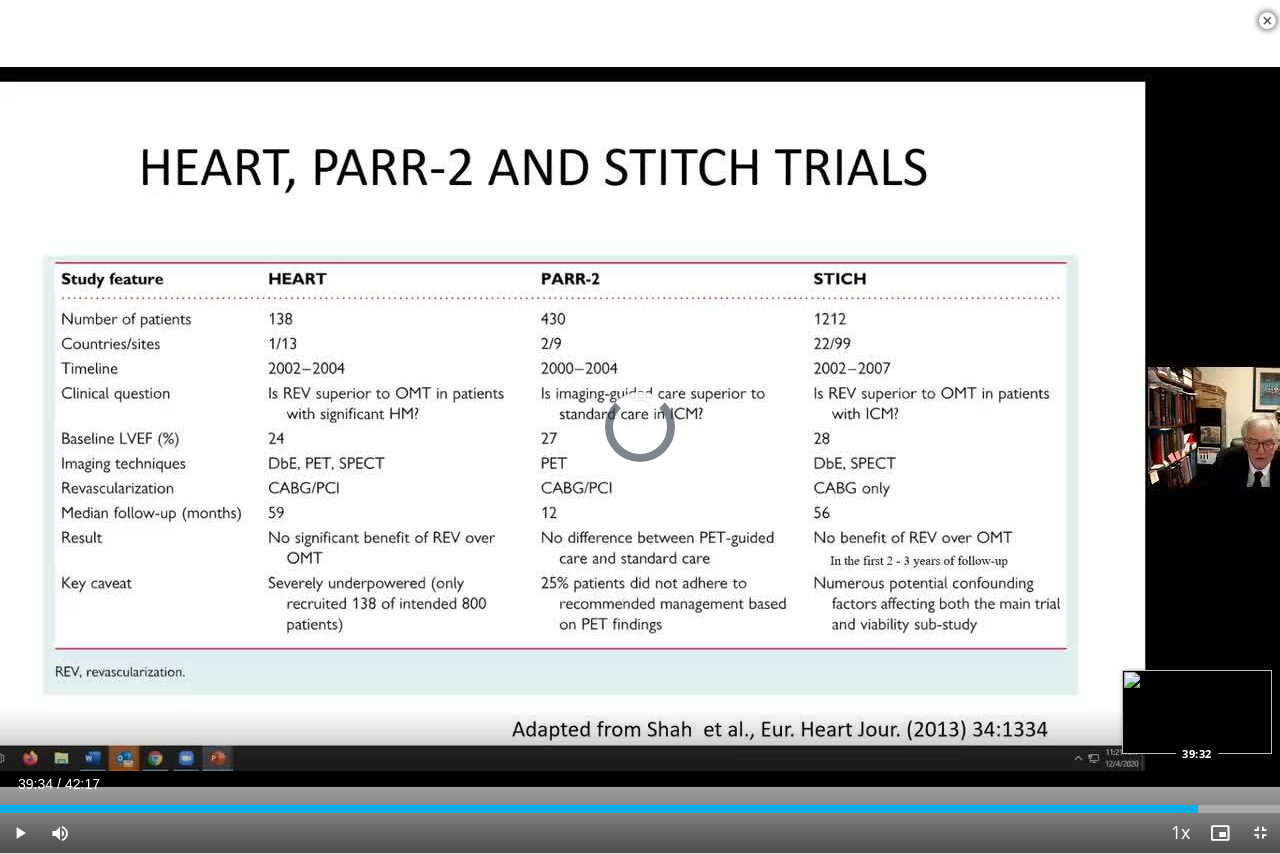 click on "Loaded :  0.00% 38:57 39:32" at bounding box center (640, 809) 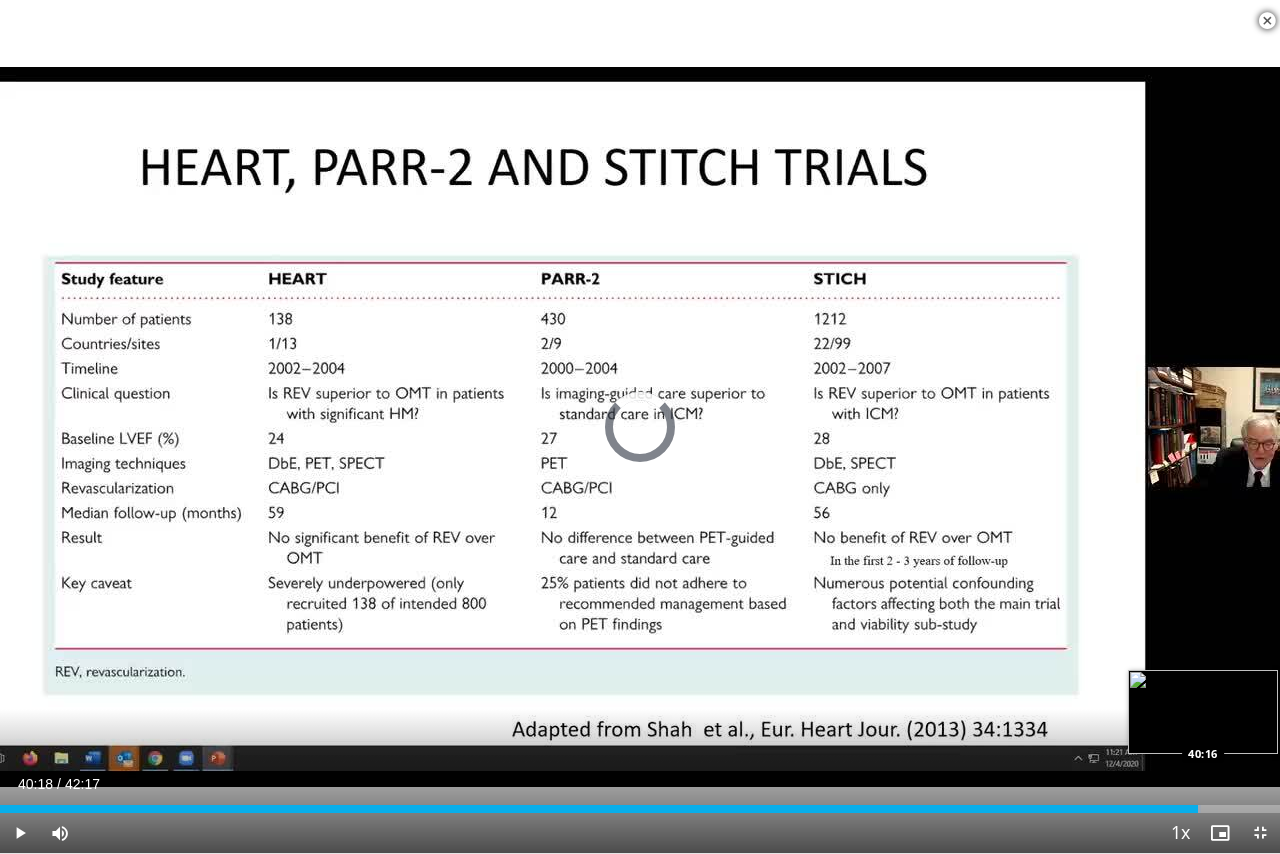 click on "Loaded :  93.80% 40:18 40:16" at bounding box center [640, 809] 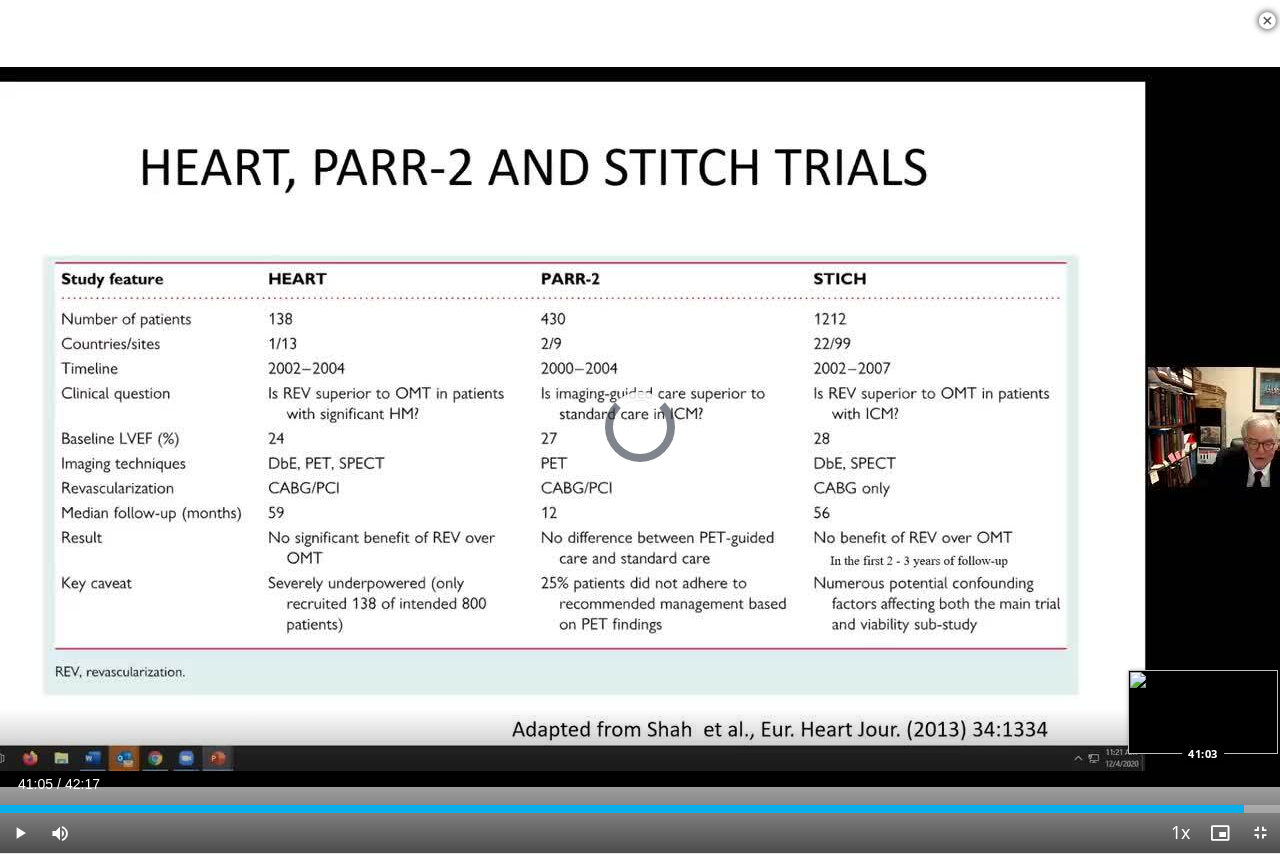 click on "Loaded :  95.77% 41:05 41:03" at bounding box center (640, 809) 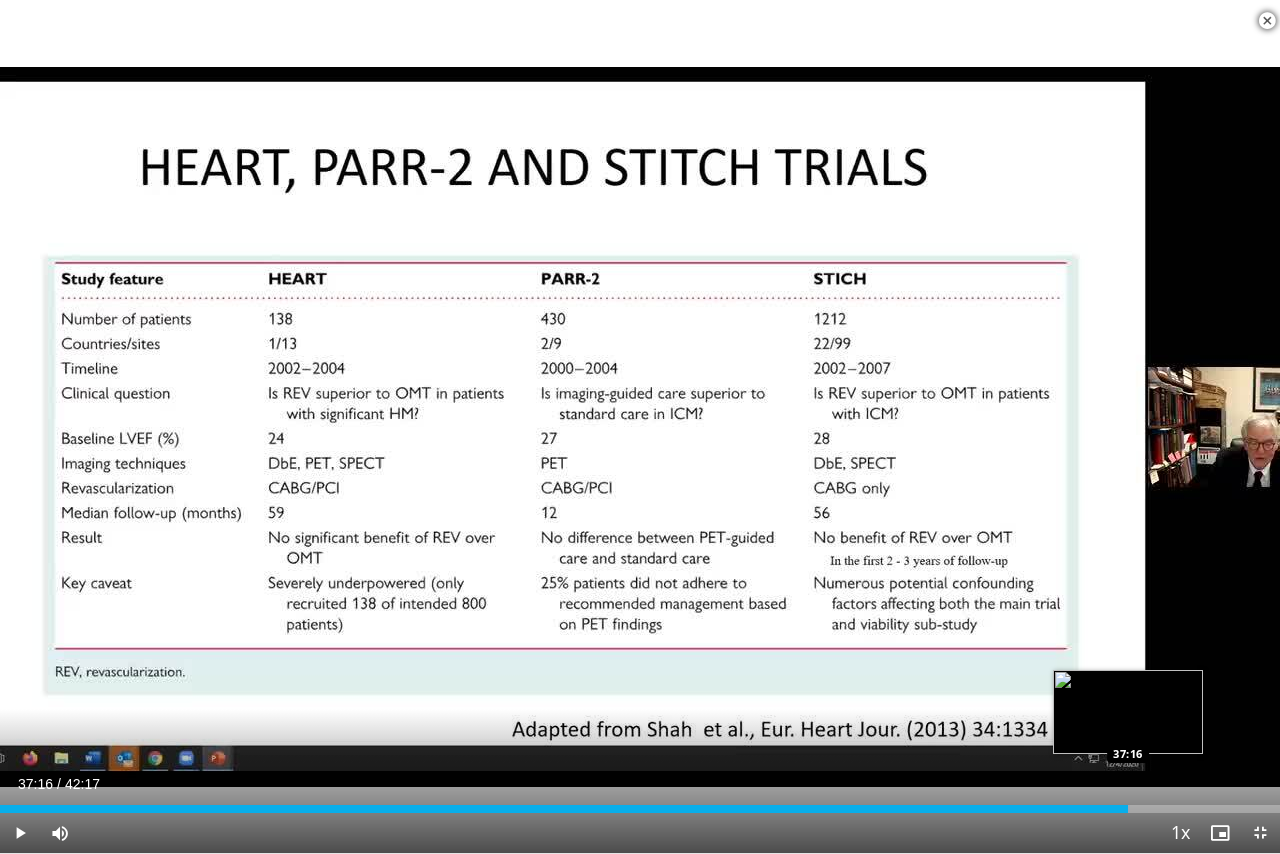 click on "Loaded :  88.28% 37:16 37:16" at bounding box center (640, 803) 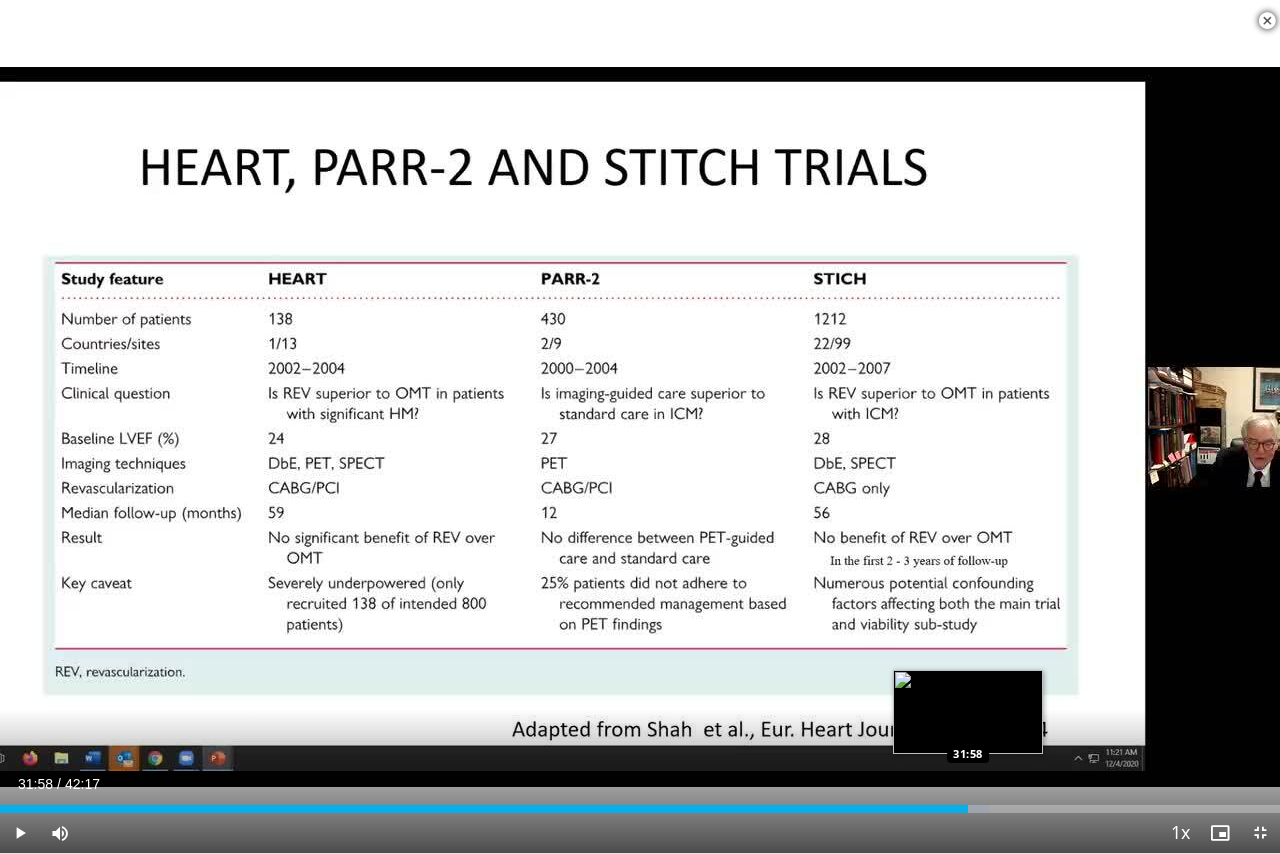 click on "Loaded :  77.25% 31:58 31:58" at bounding box center [640, 809] 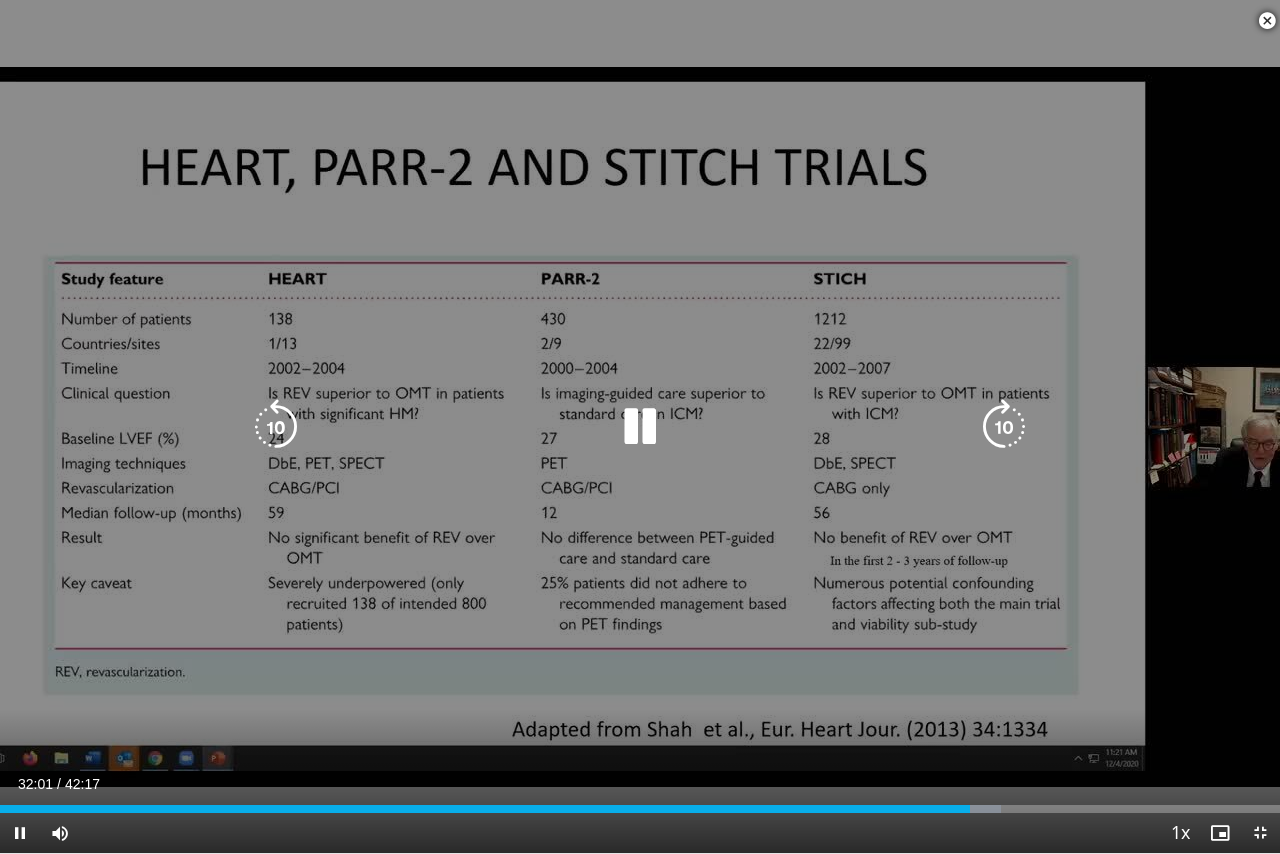 click at bounding box center [640, 427] 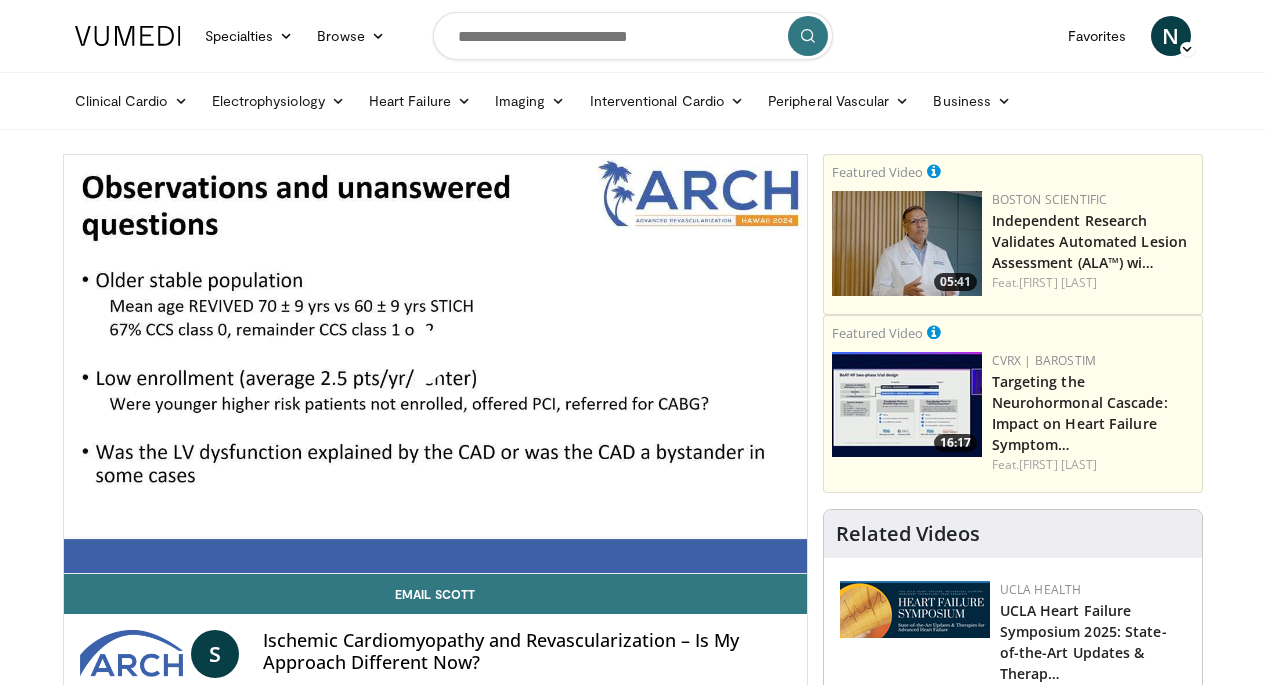 scroll, scrollTop: 0, scrollLeft: 0, axis: both 